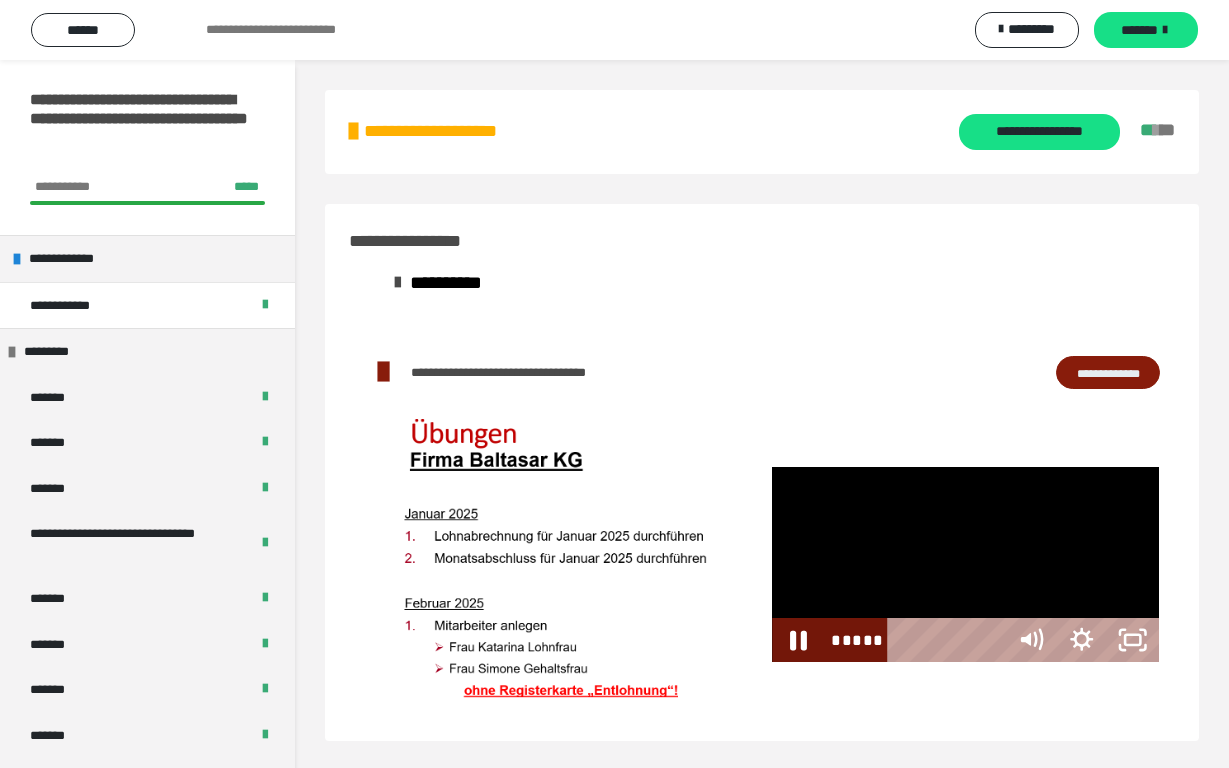 scroll, scrollTop: 32, scrollLeft: 0, axis: vertical 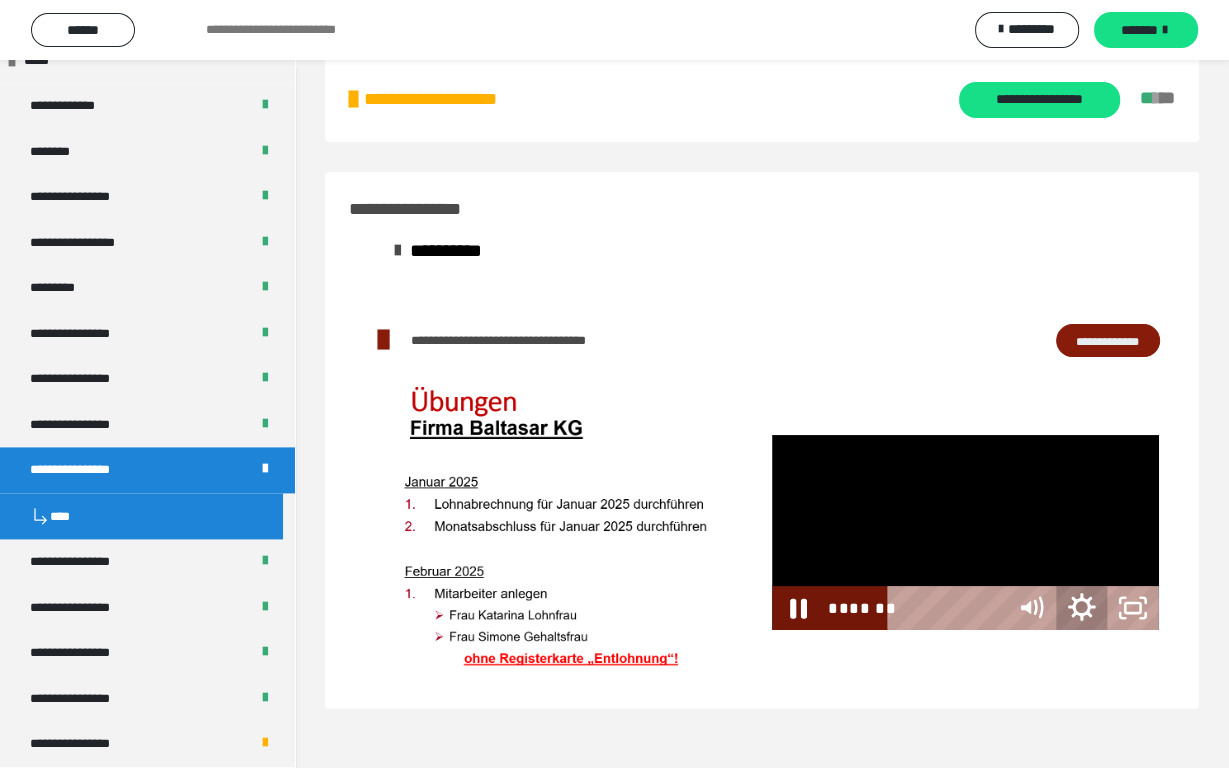 click 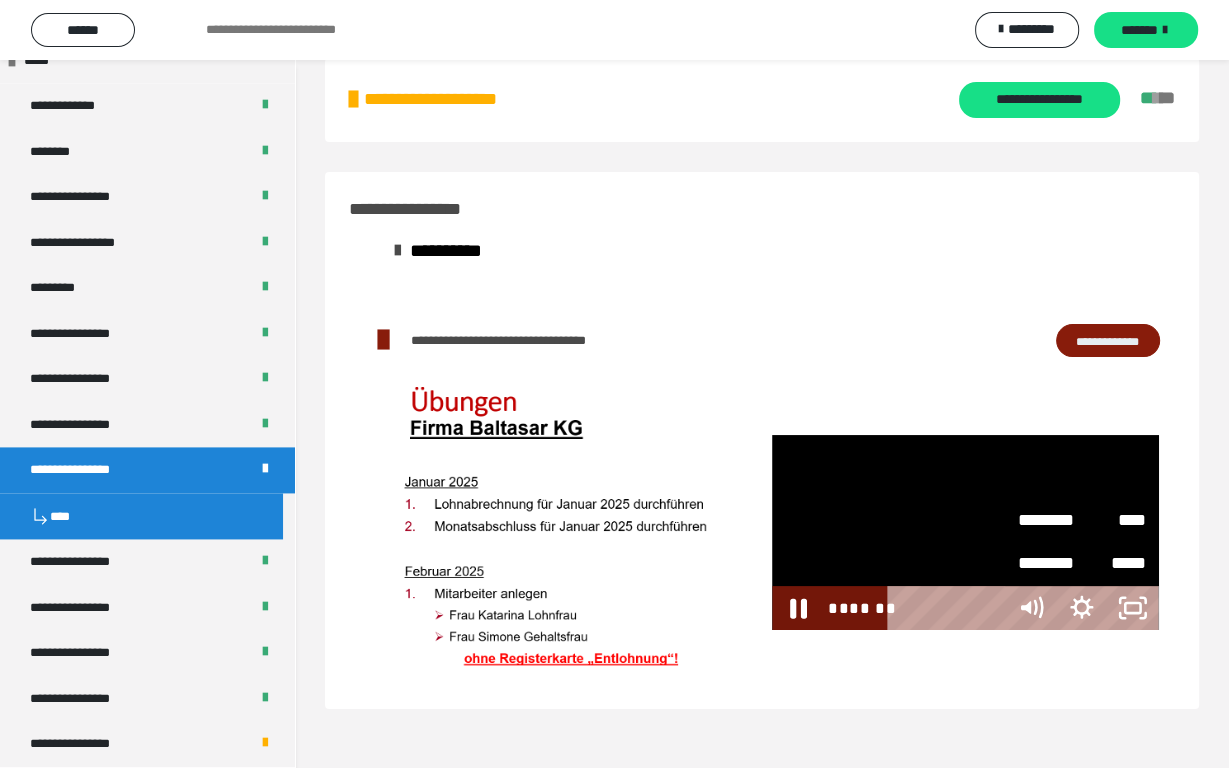 click on "****" at bounding box center [1114, 521] 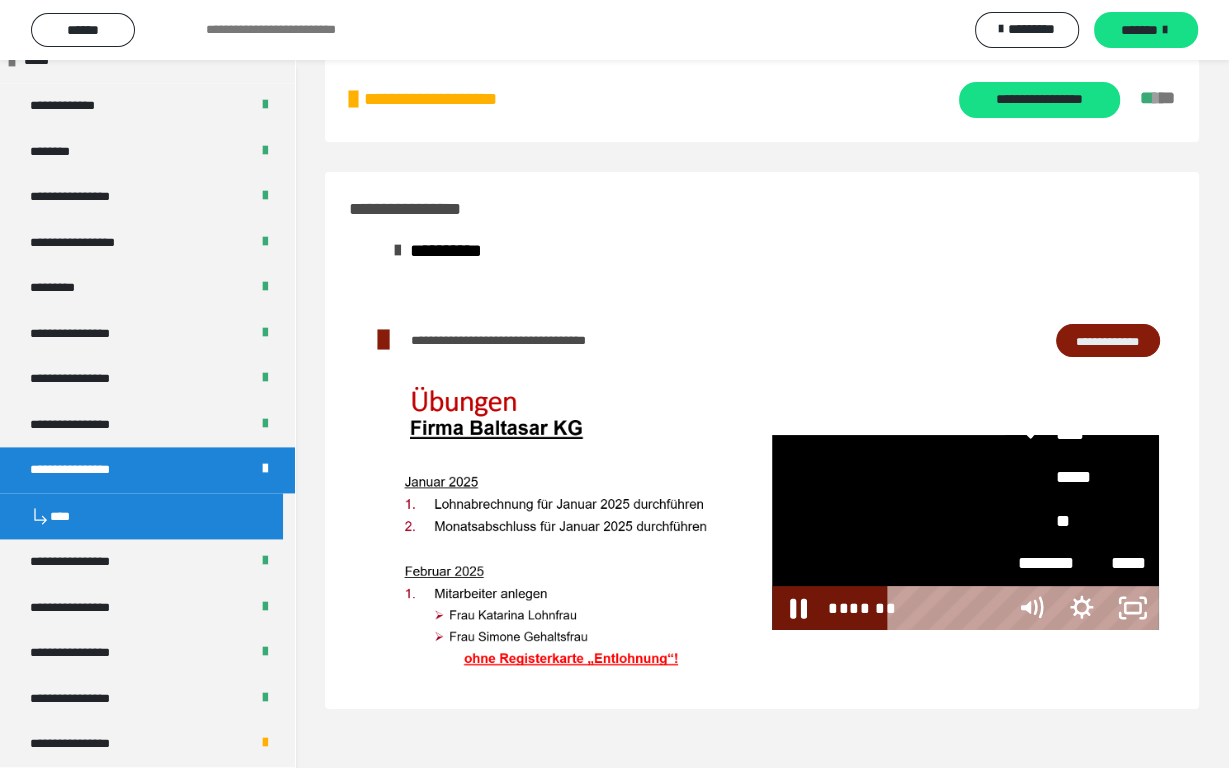 click on "**" at bounding box center (1082, 521) 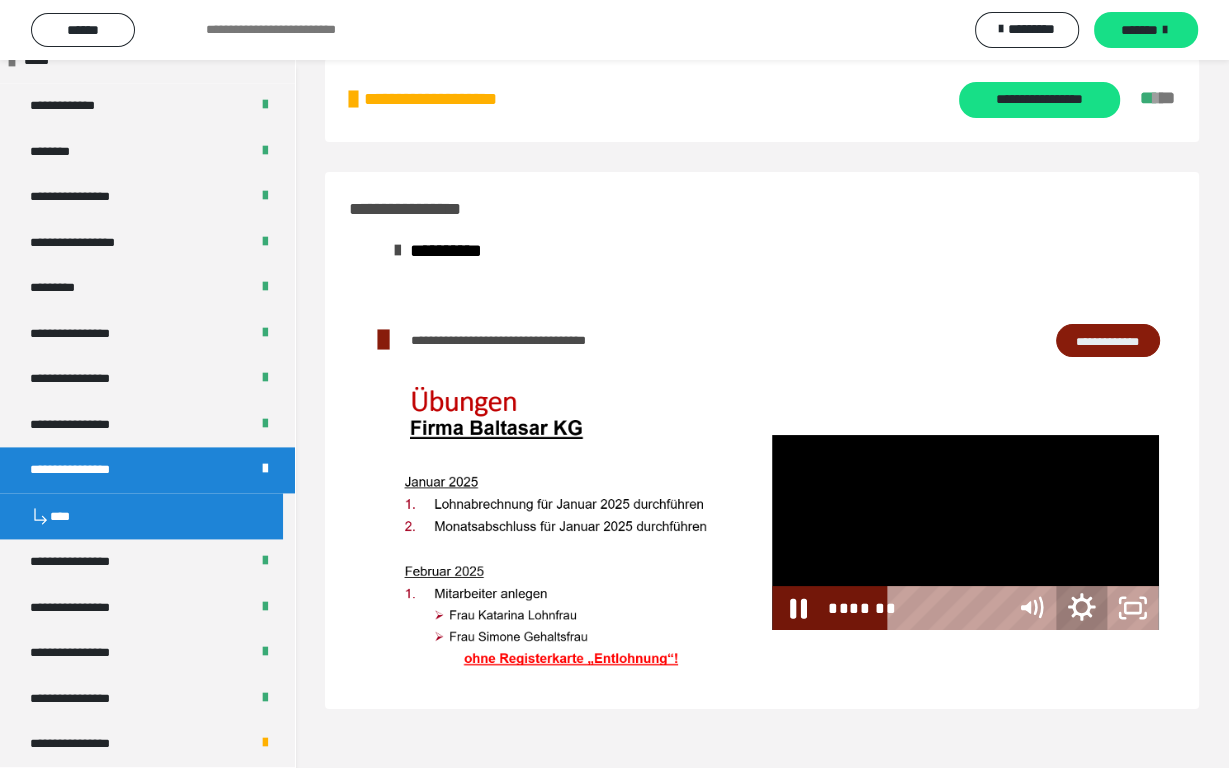 click 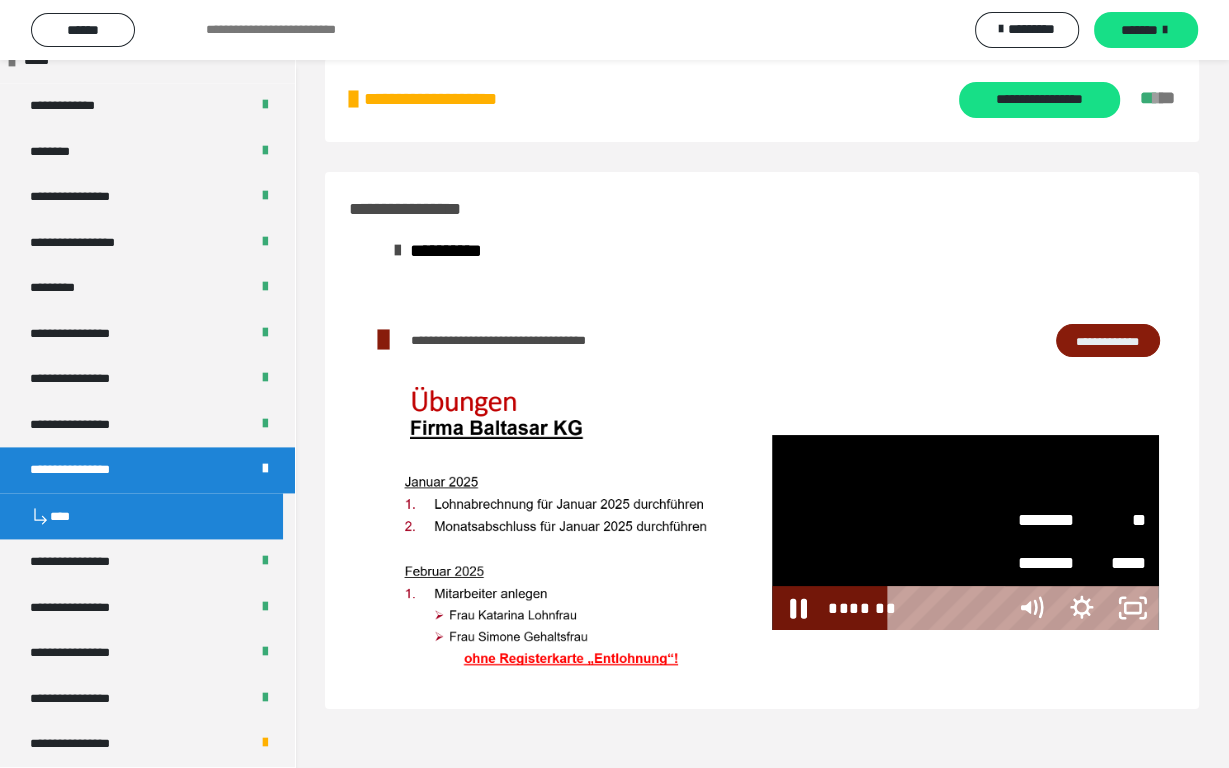 click on "**" at bounding box center (1114, 521) 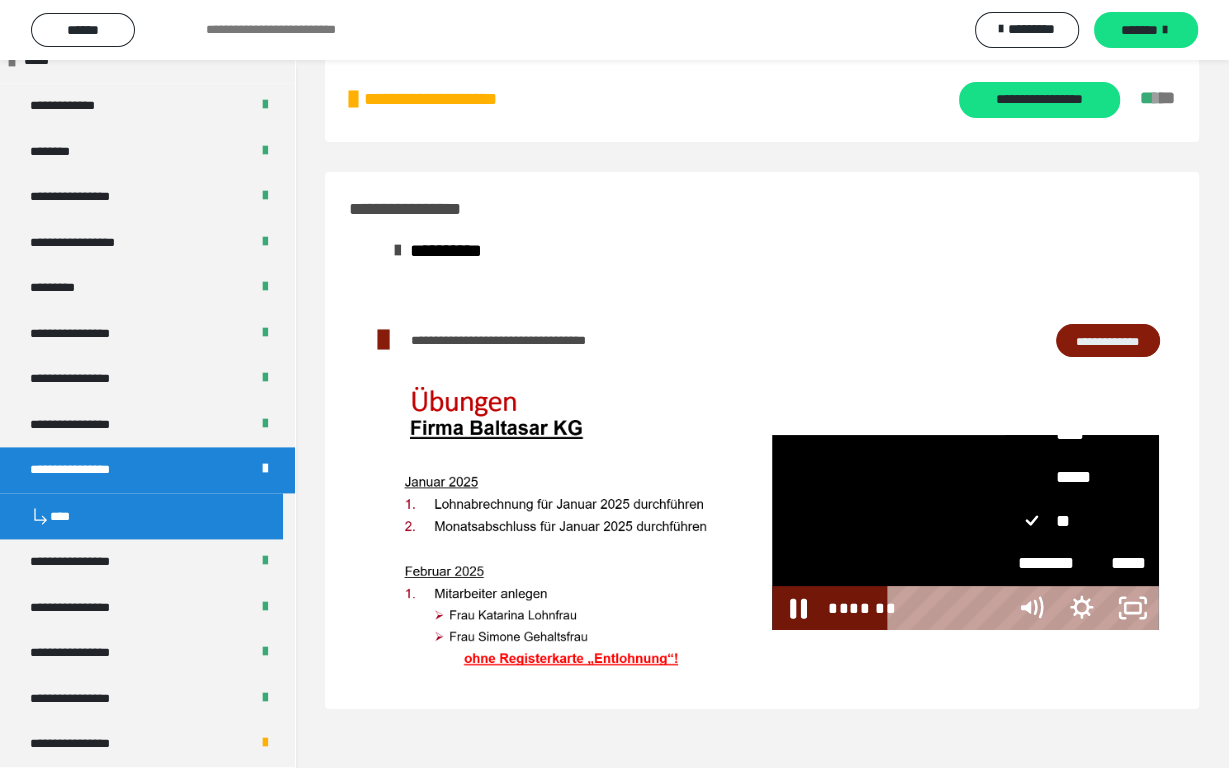 click on "**" at bounding box center [1082, 347] 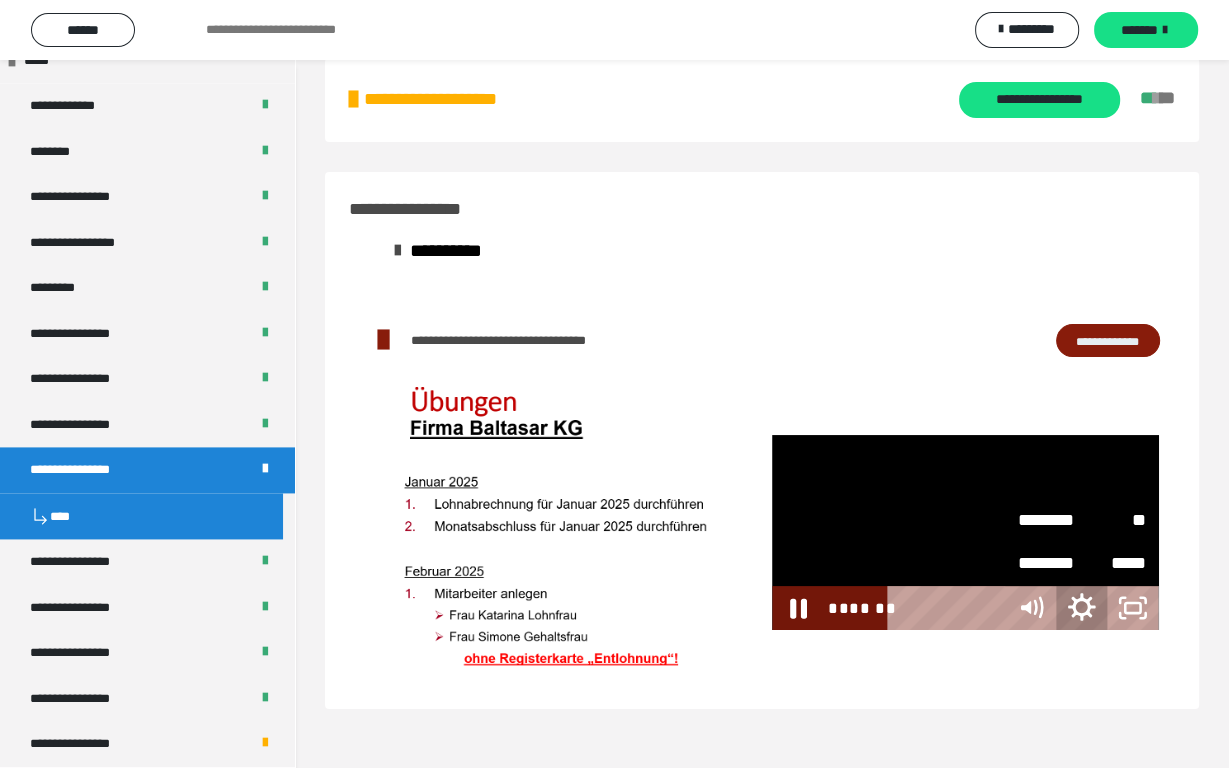 click 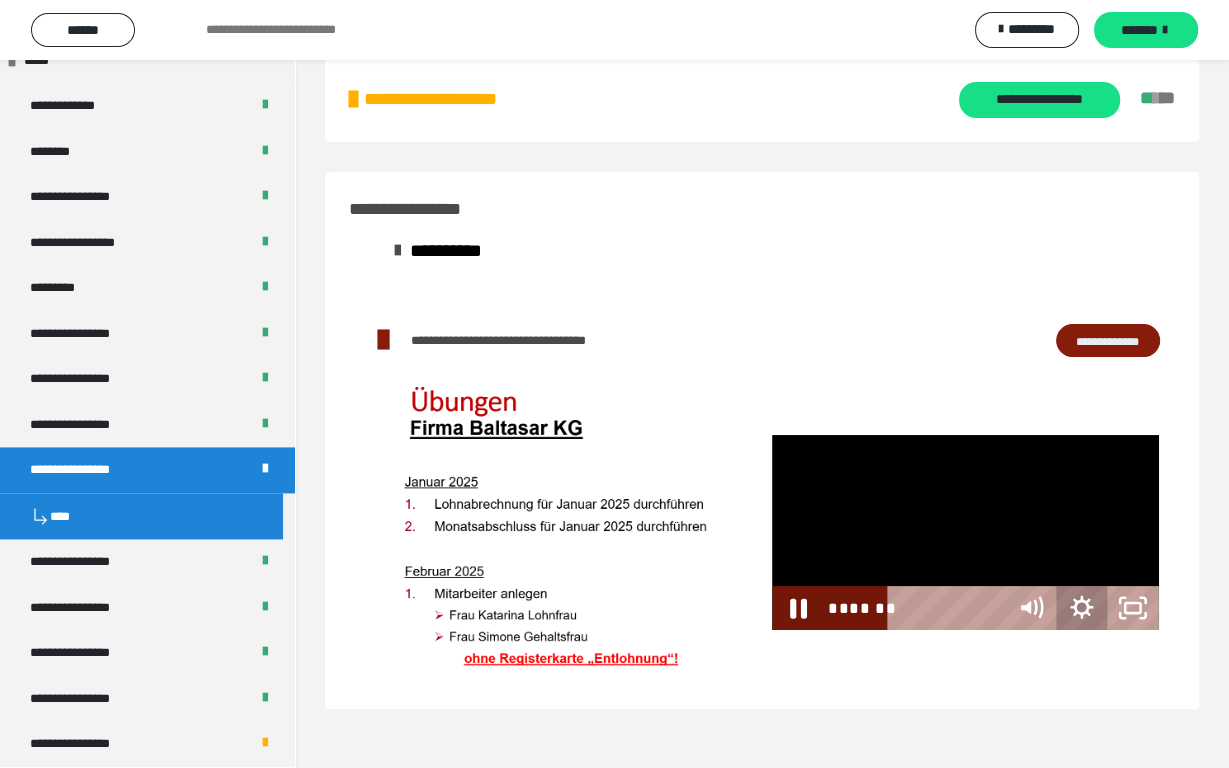 click 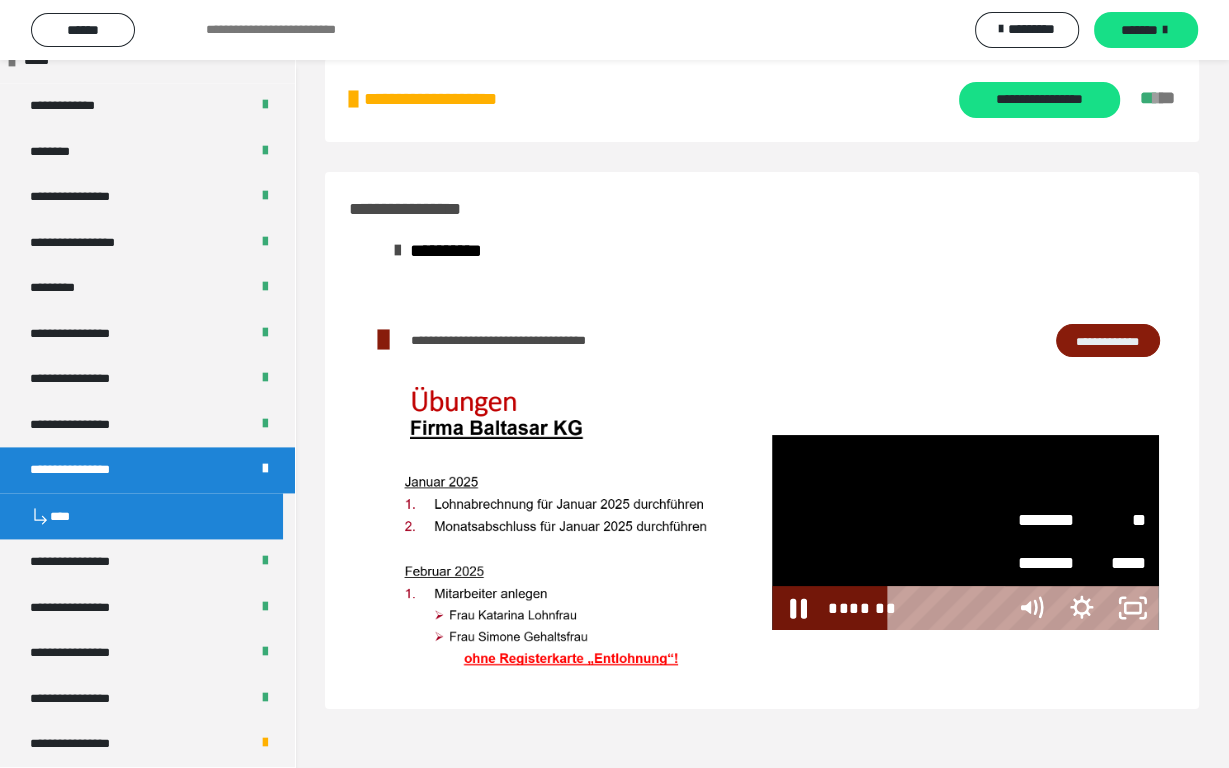 click on "**" at bounding box center (1114, 512) 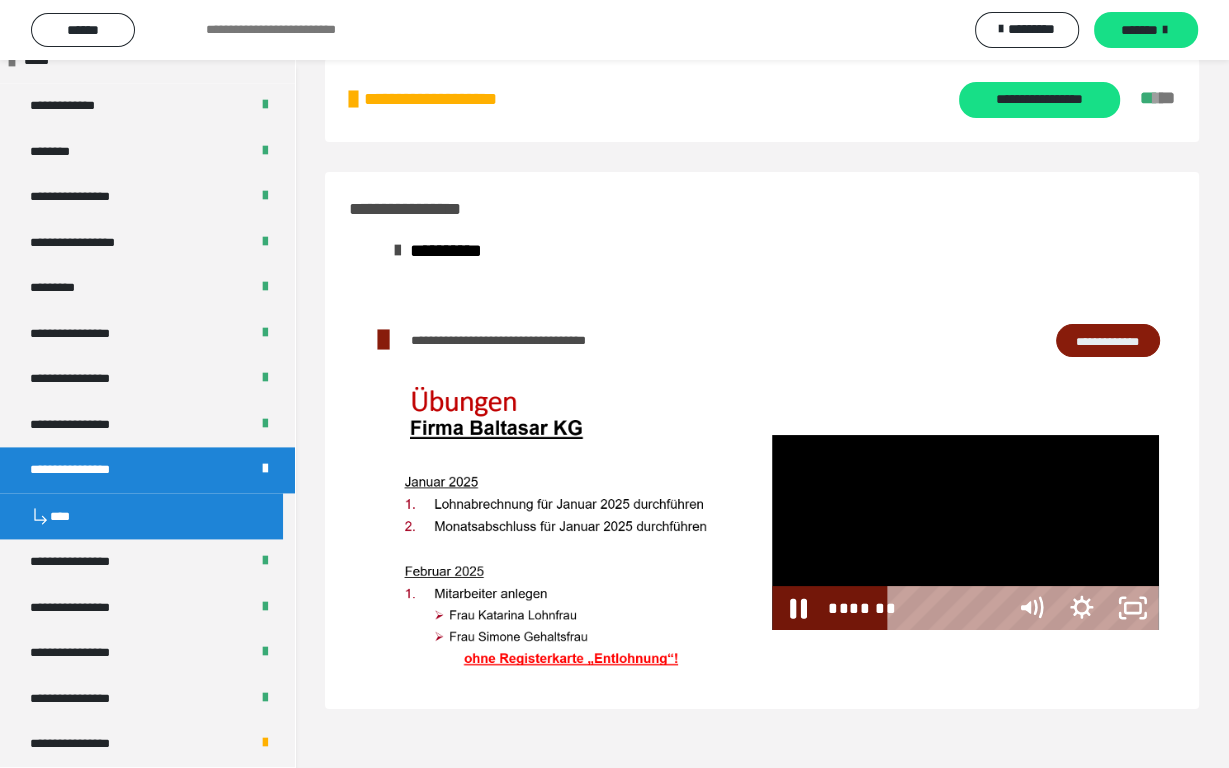click at bounding box center [965, 532] 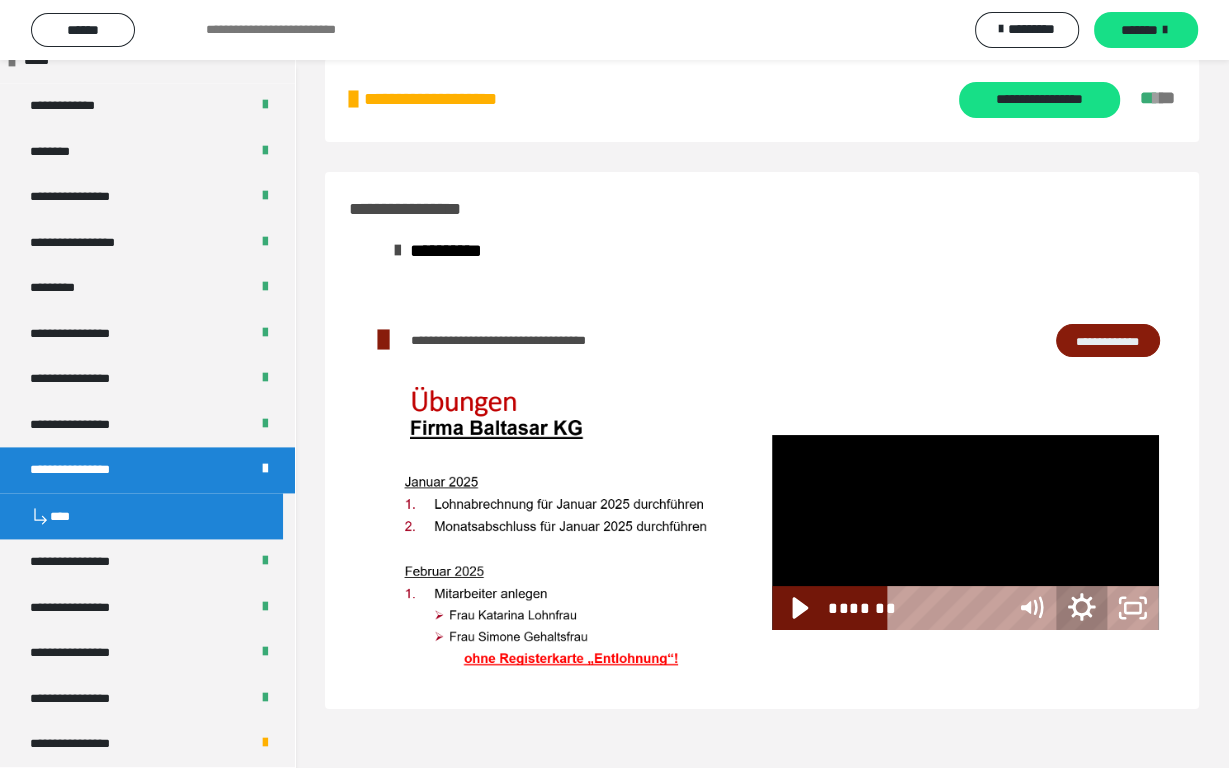 click 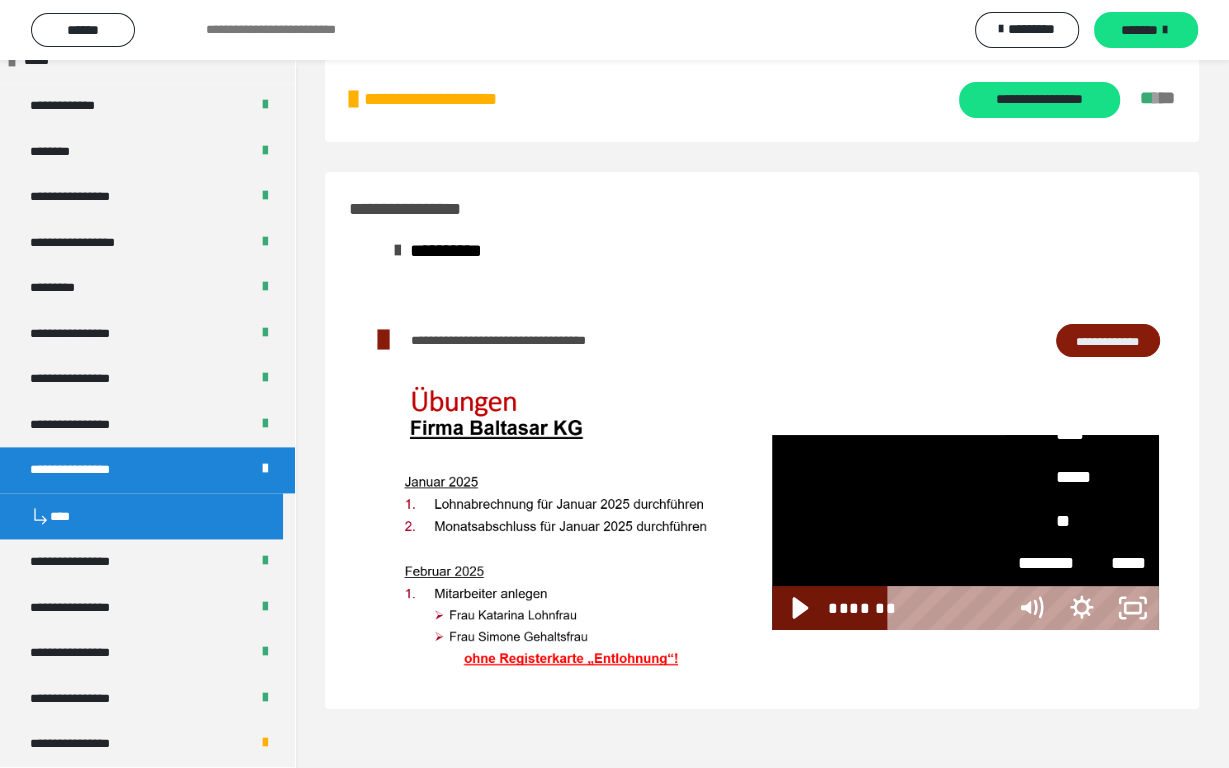click on "**" at bounding box center (1082, 521) 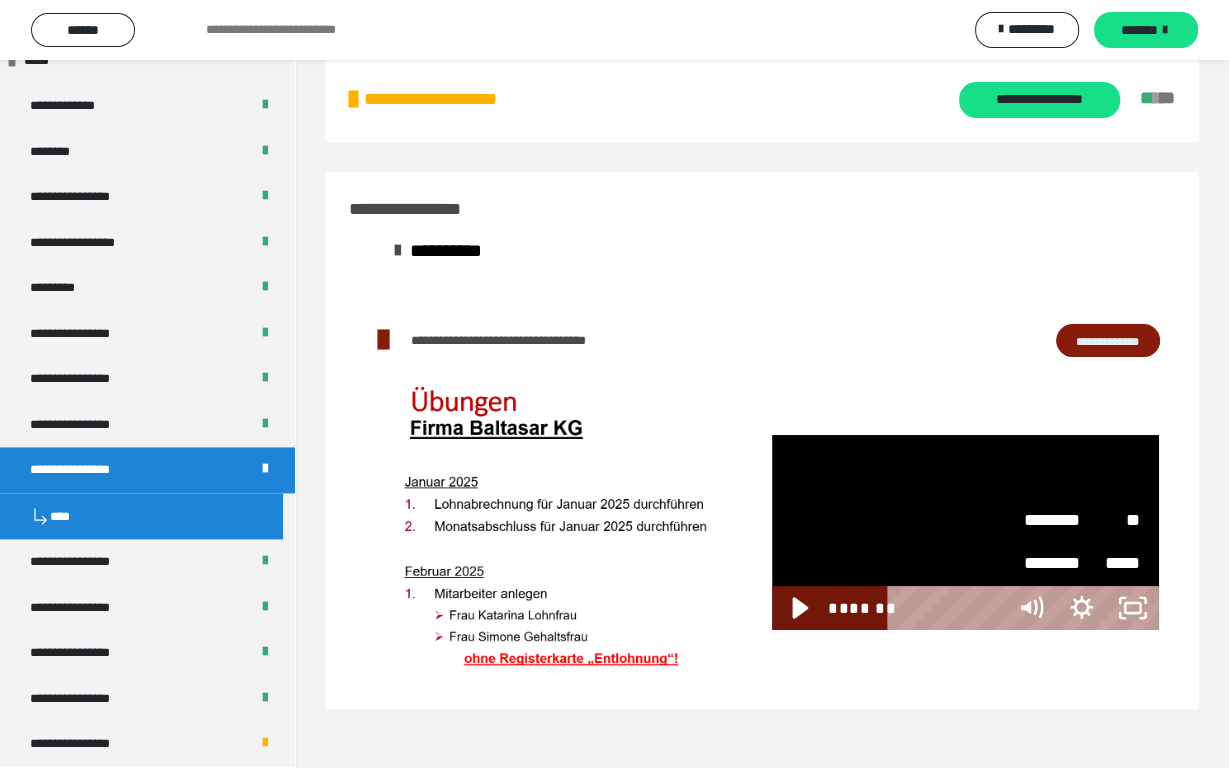 click at bounding box center [965, 532] 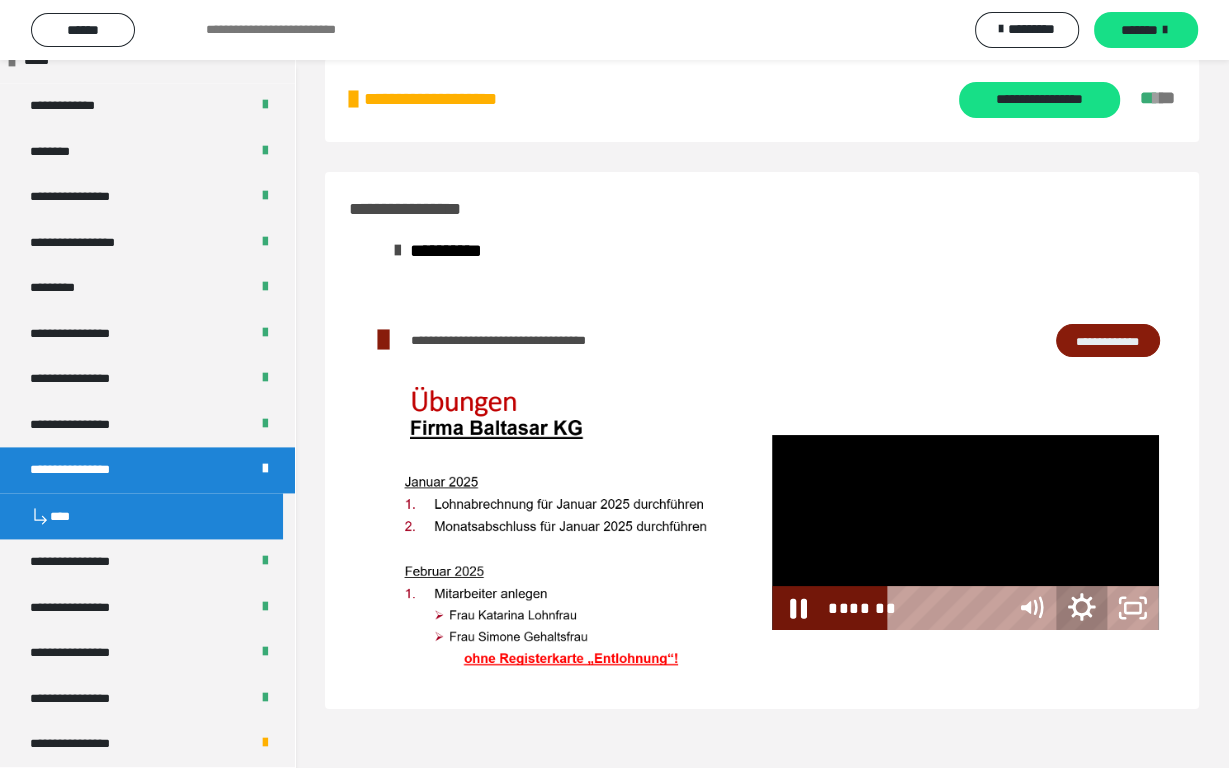 click 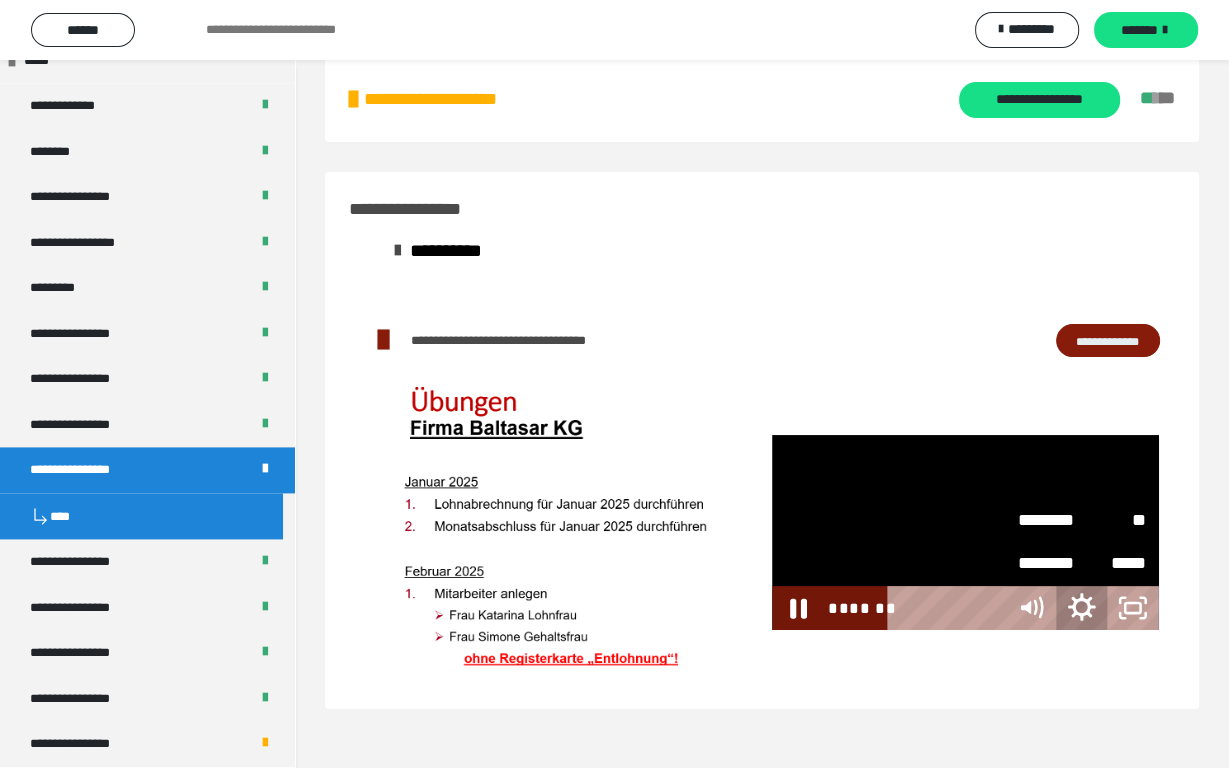 click 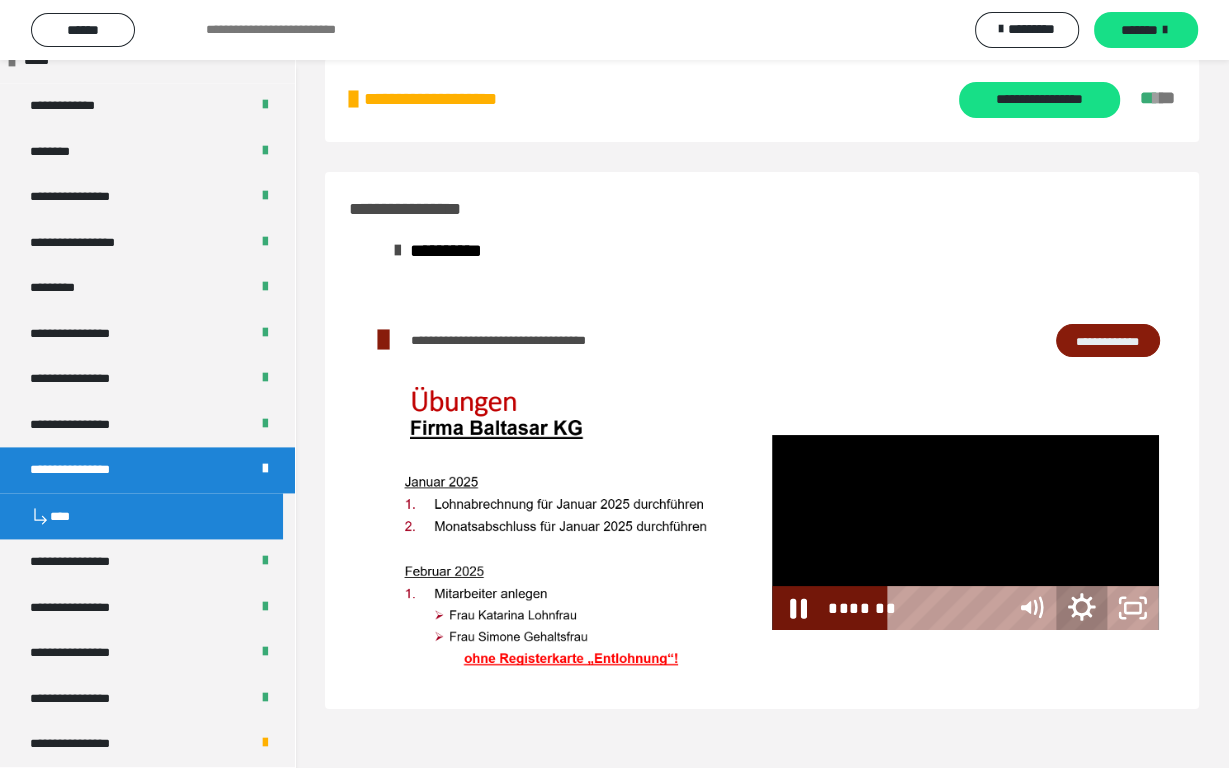 click 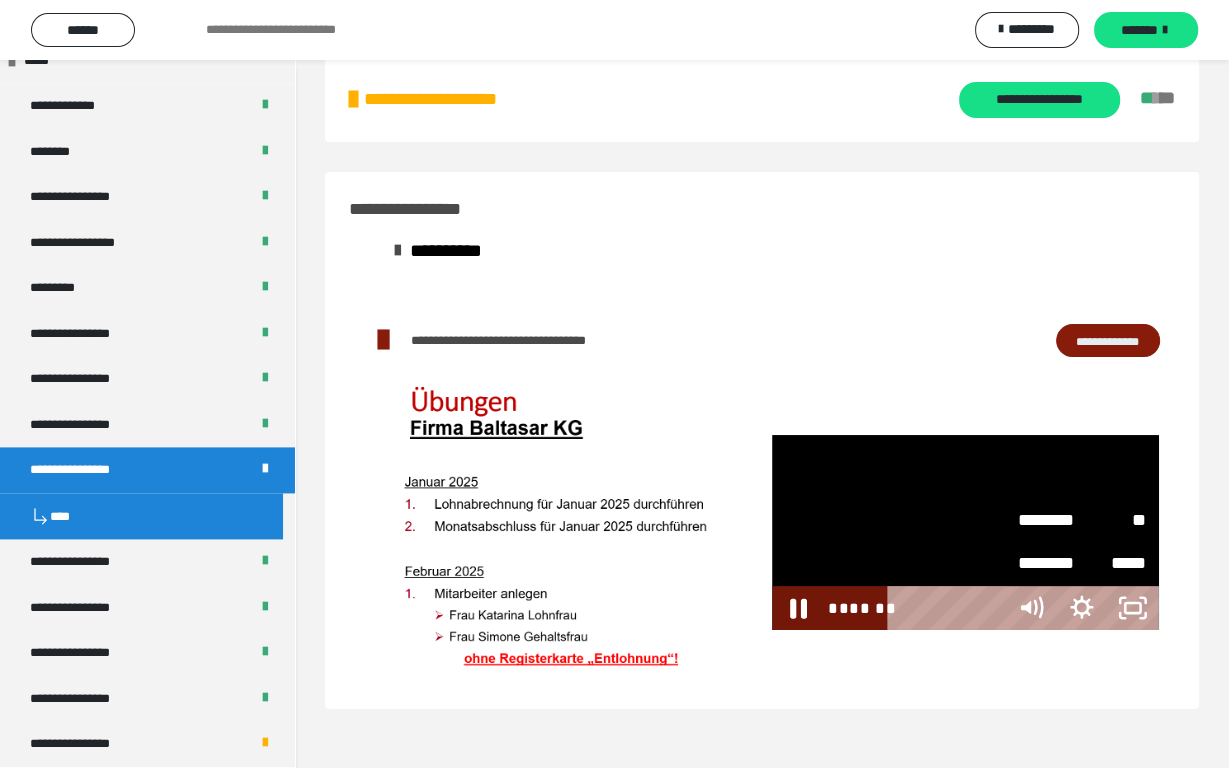 click on "********" at bounding box center [1050, 512] 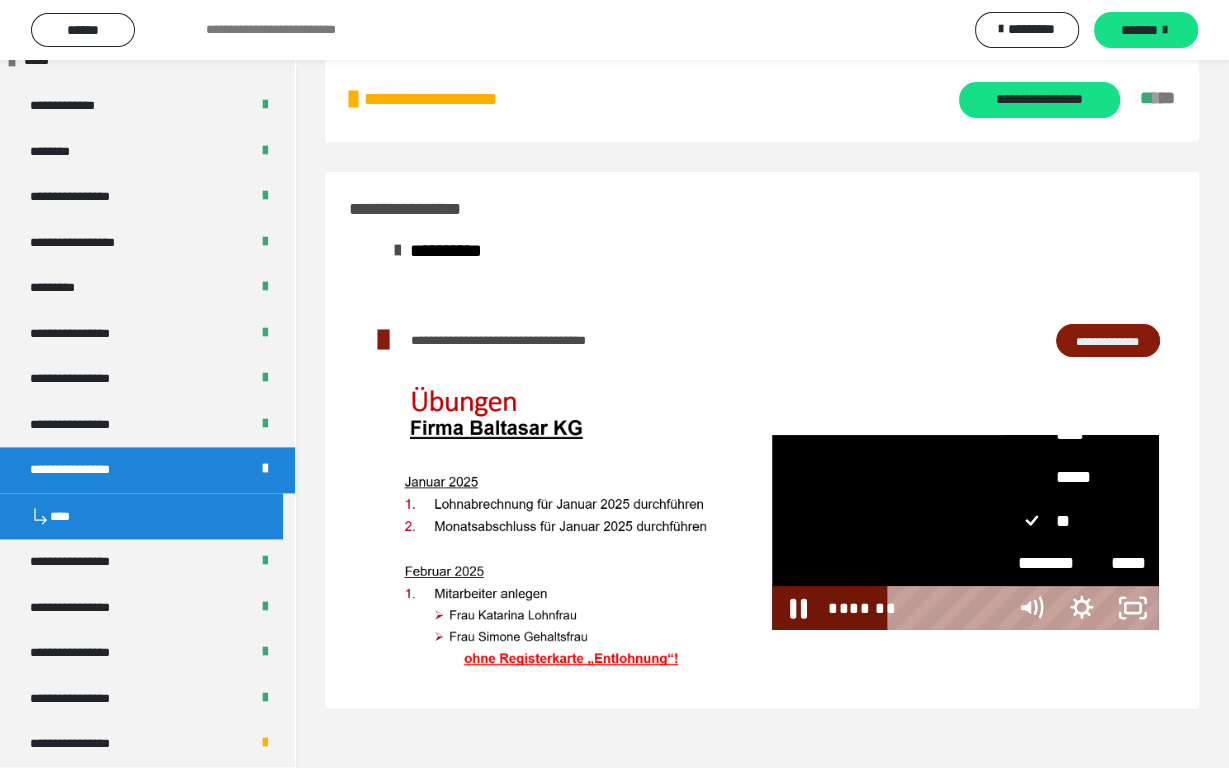 click on "****" at bounding box center (1082, 434) 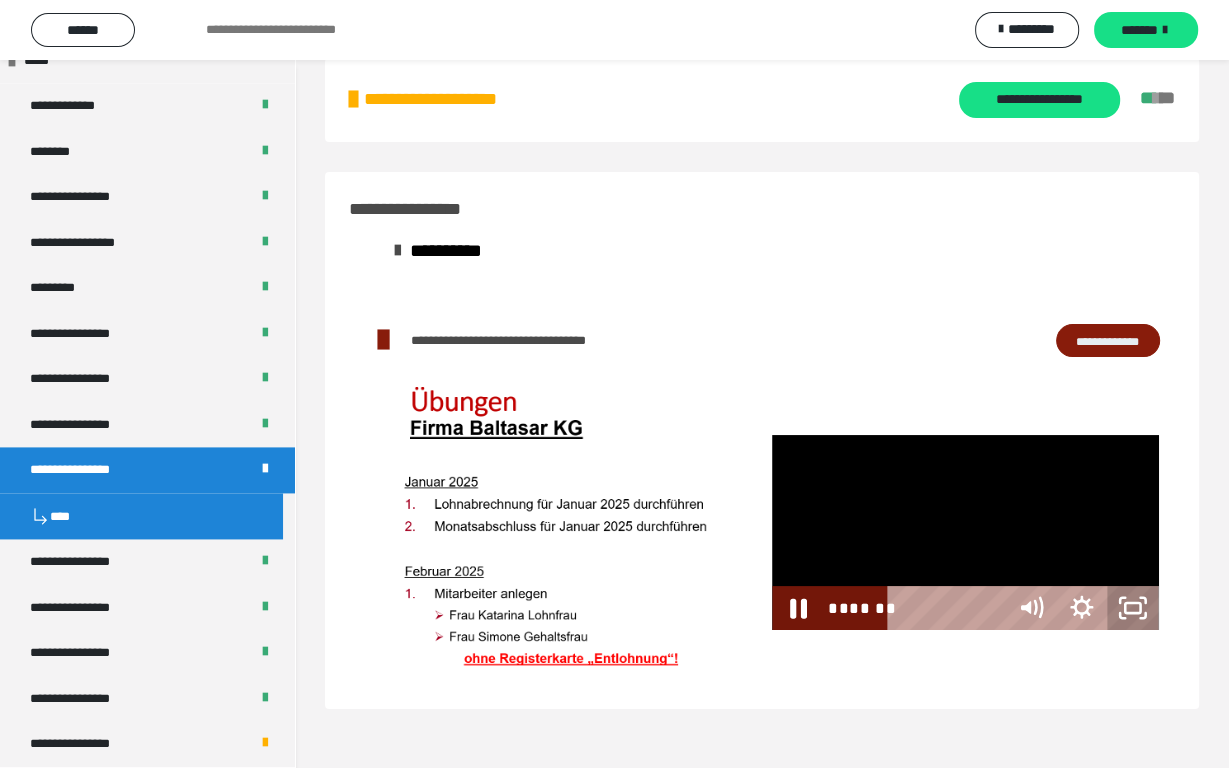 click 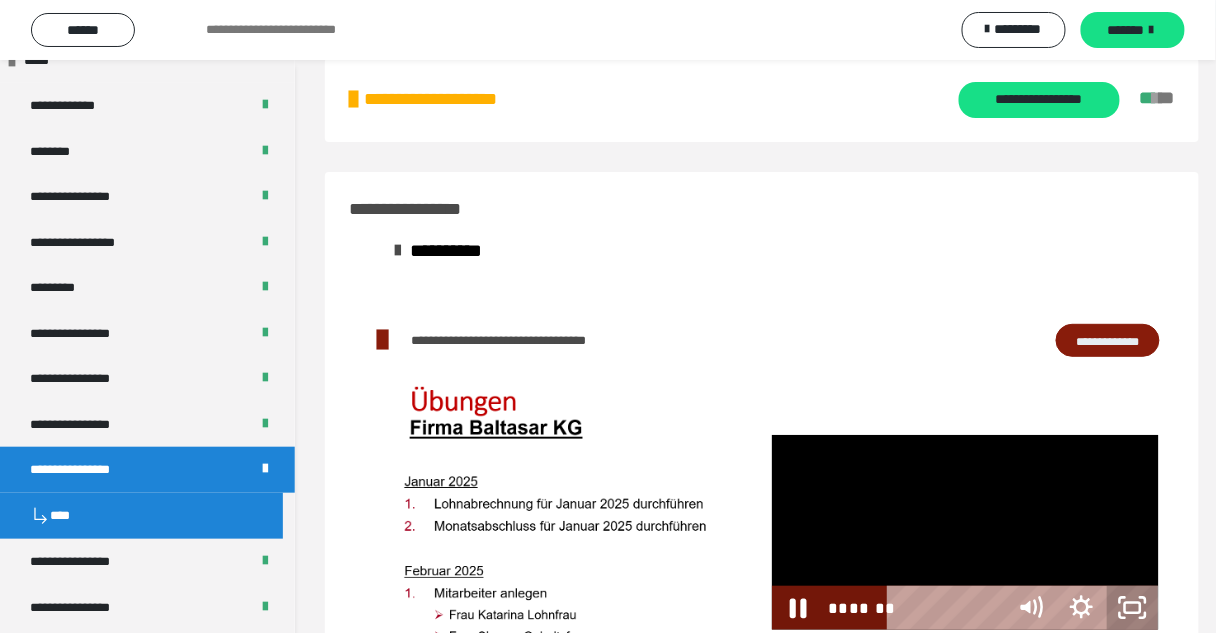 scroll, scrollTop: 2213, scrollLeft: 0, axis: vertical 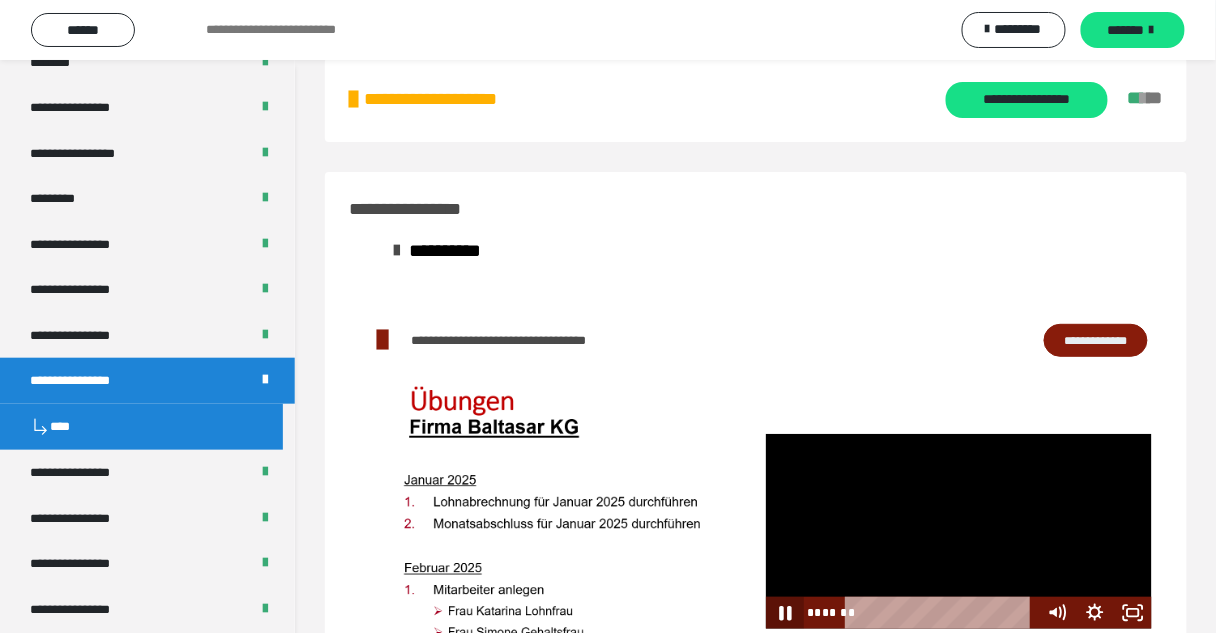 click 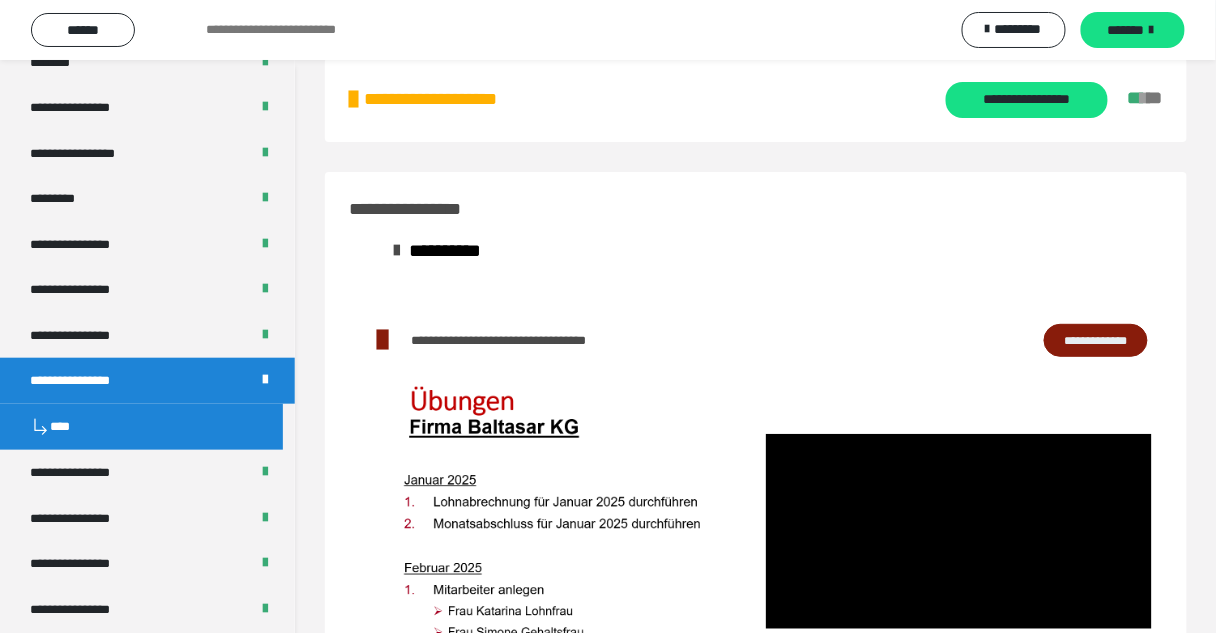 click on "**********" at bounding box center (756, 340) 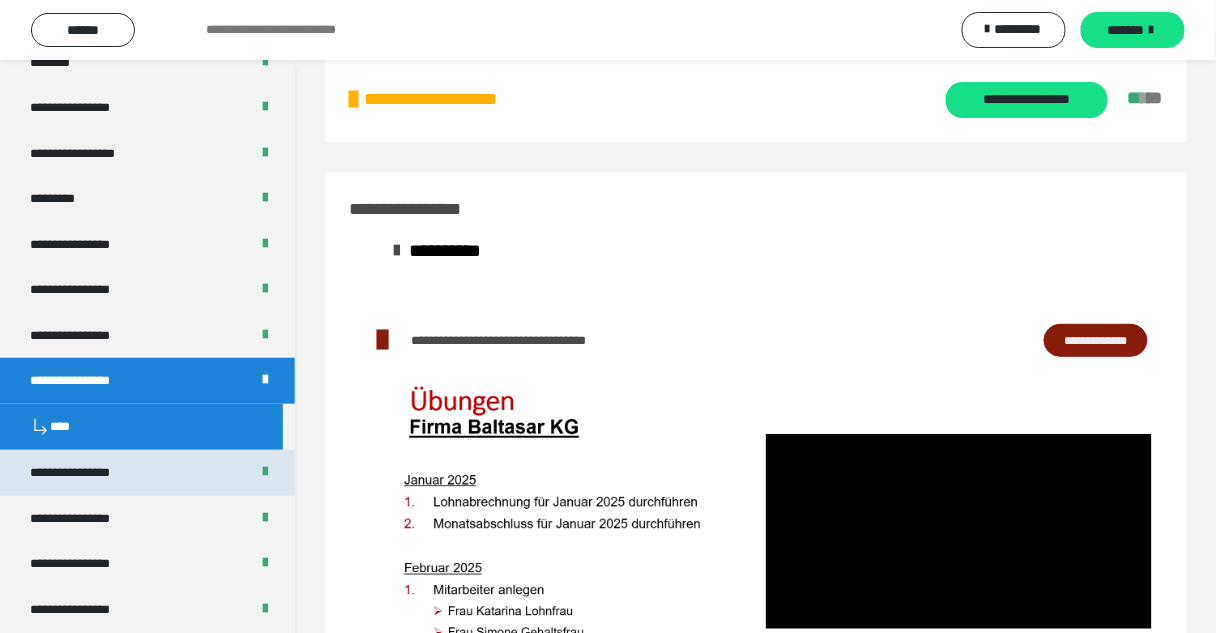 click on "**********" at bounding box center [147, 473] 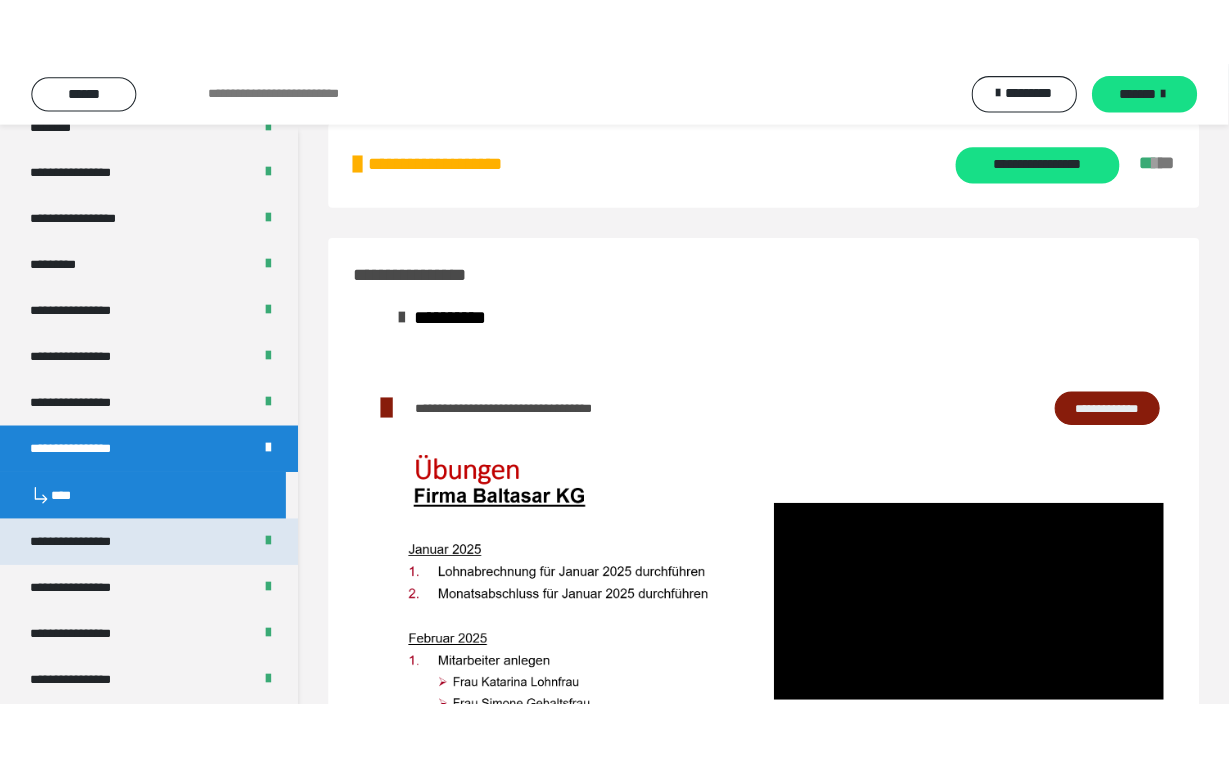 scroll, scrollTop: 0, scrollLeft: 0, axis: both 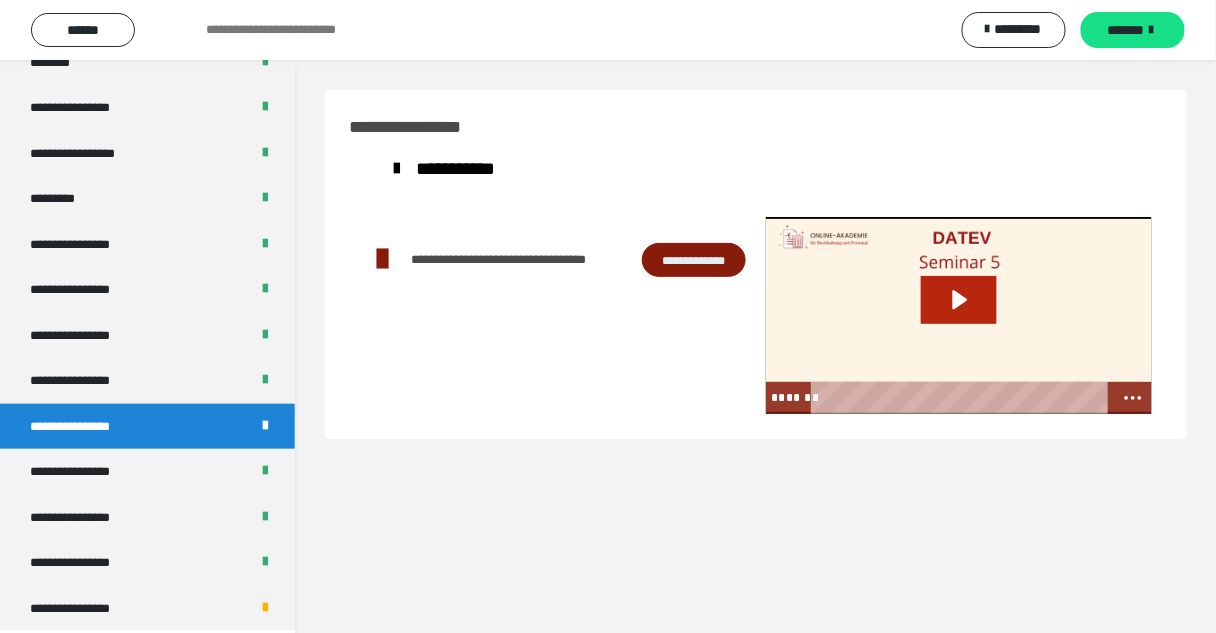 click 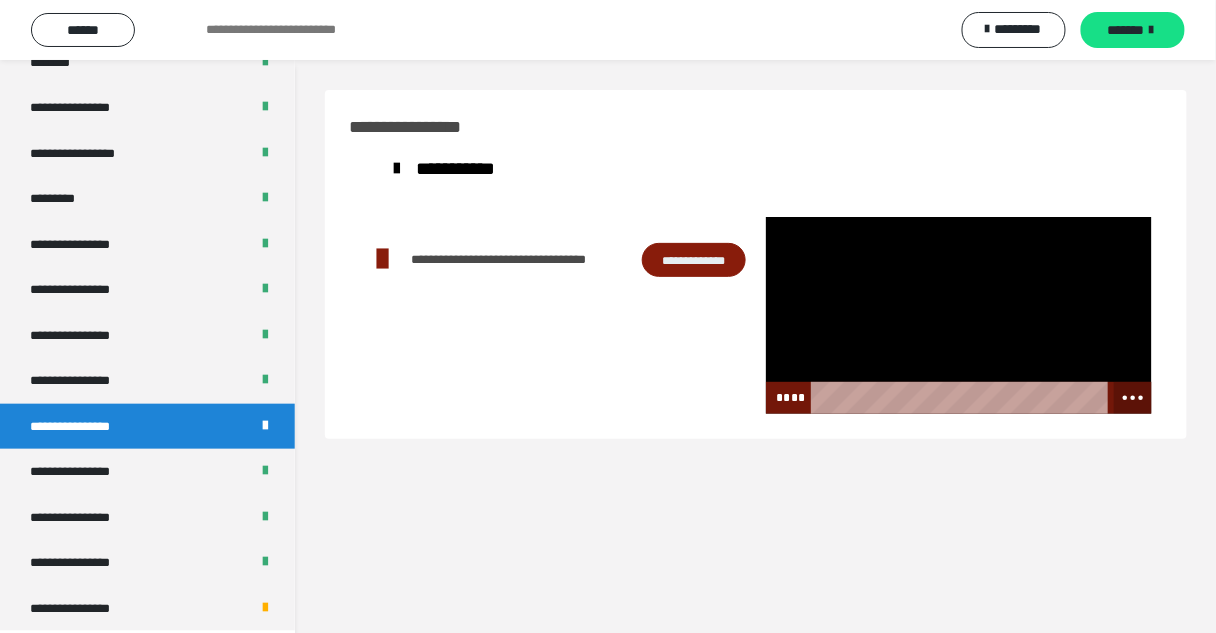 click 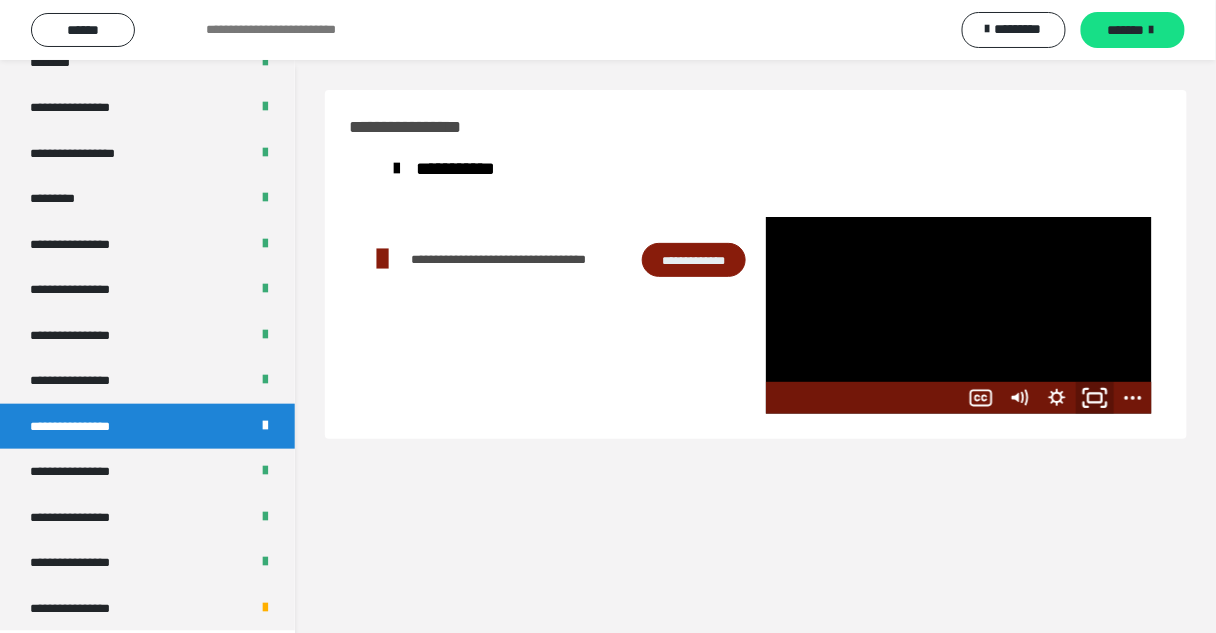 click 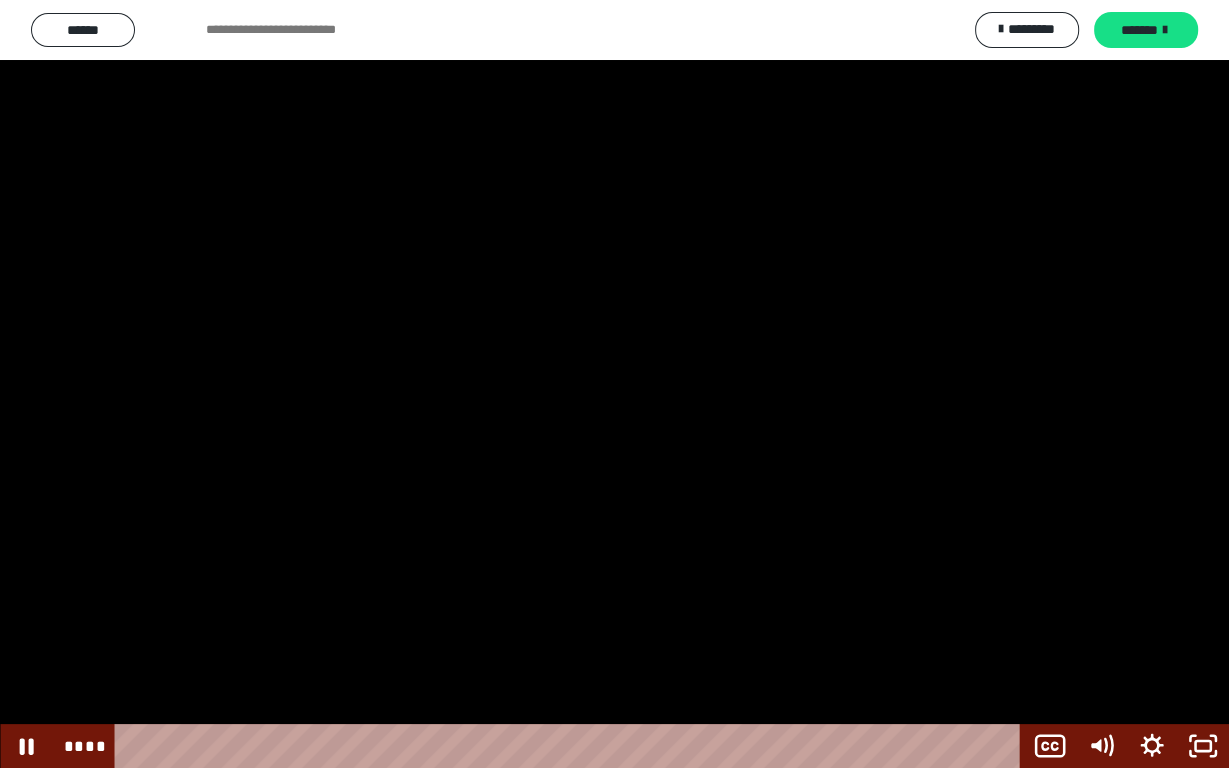 click at bounding box center (614, 384) 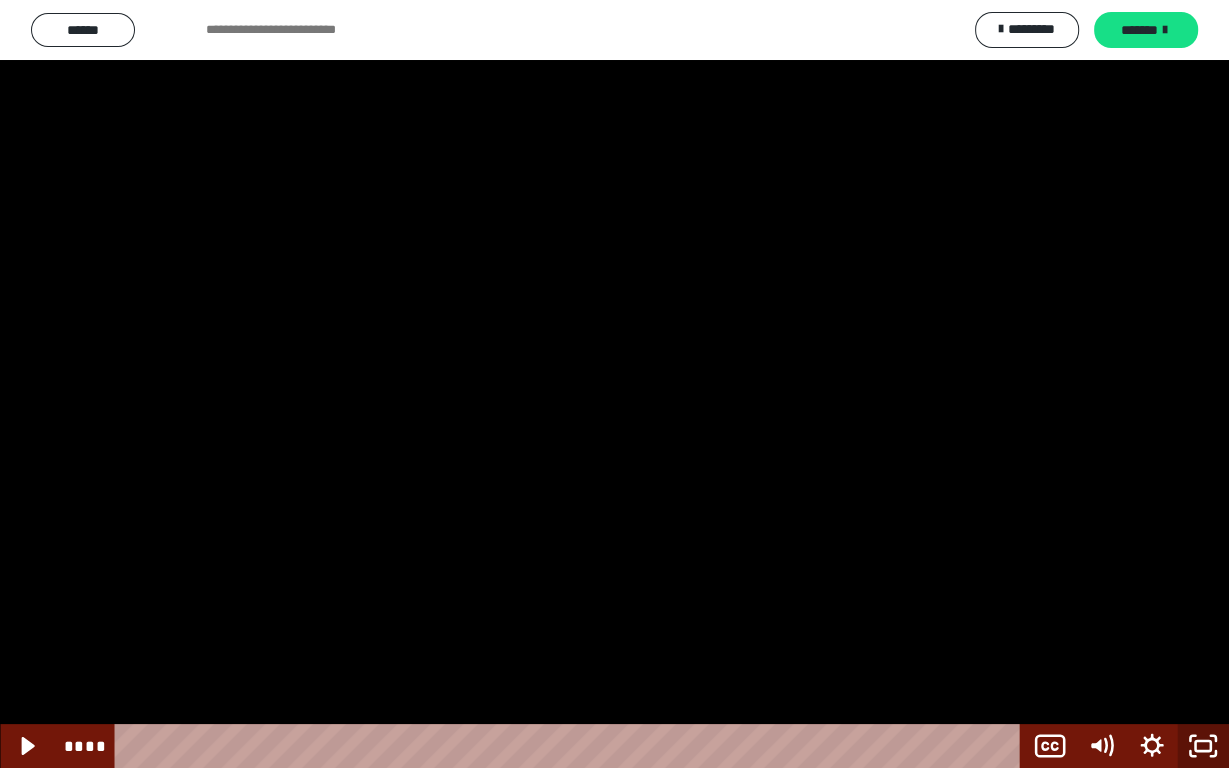 click 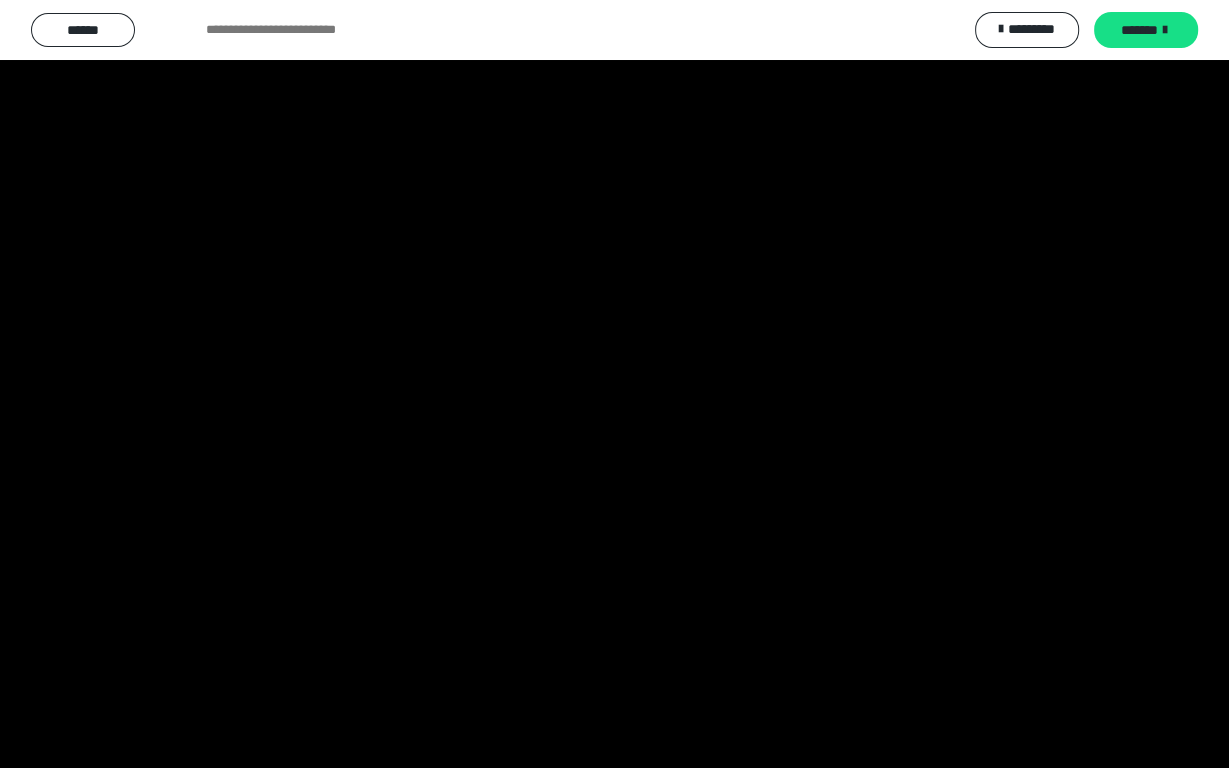 scroll, scrollTop: 2213, scrollLeft: 0, axis: vertical 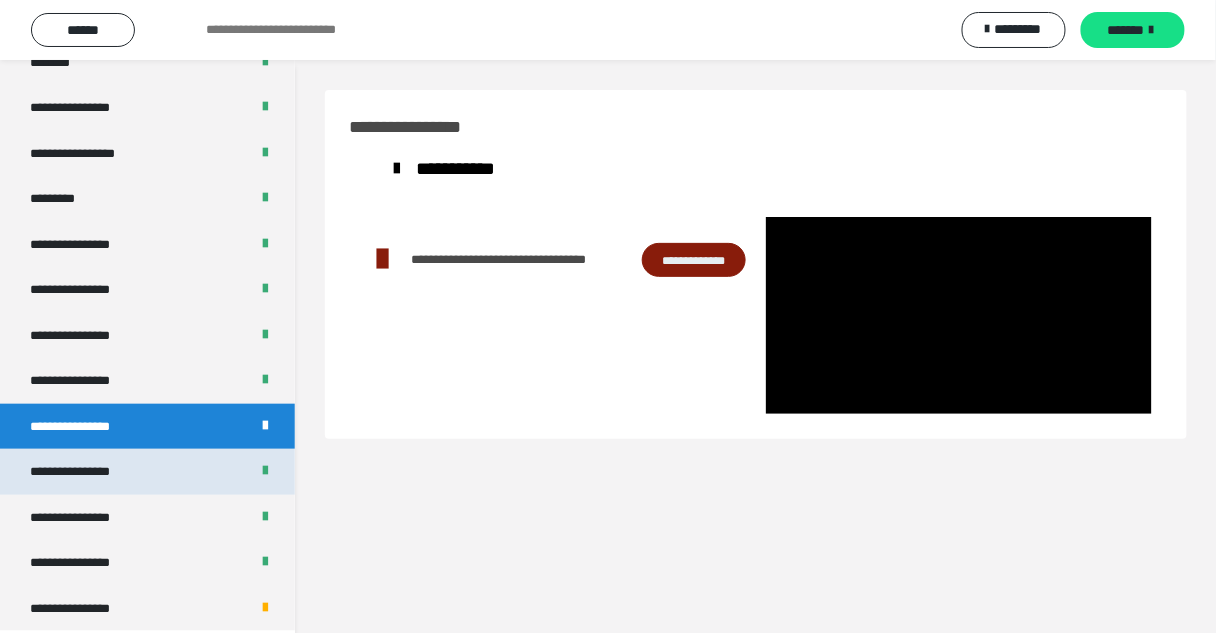 click on "**********" at bounding box center [147, 472] 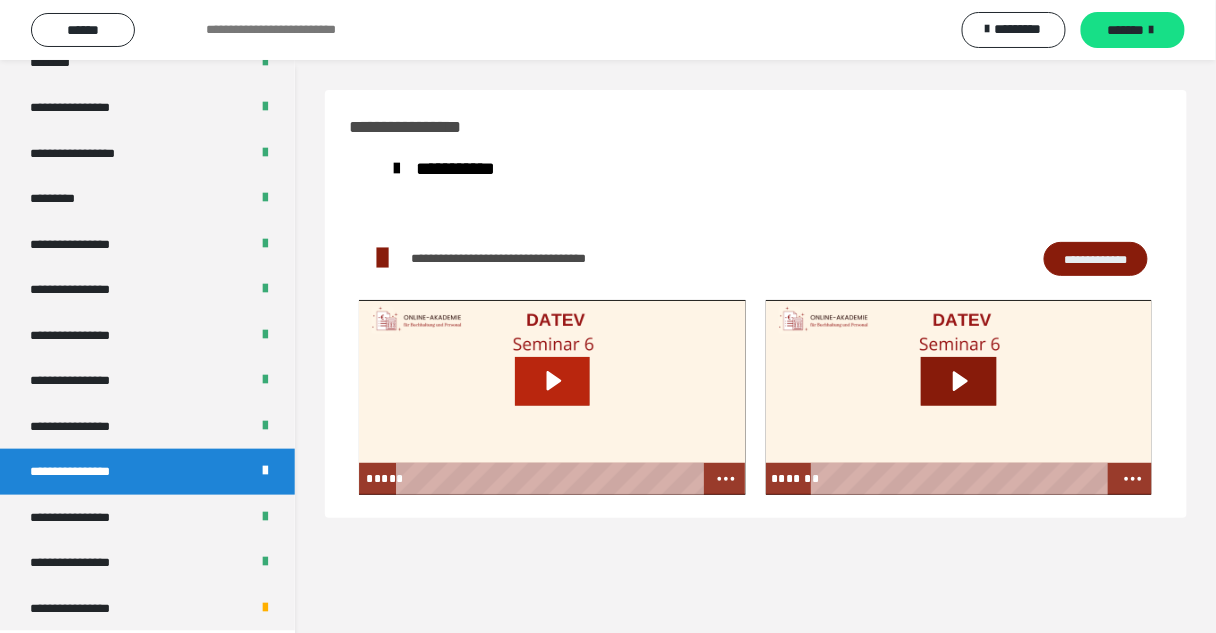 click 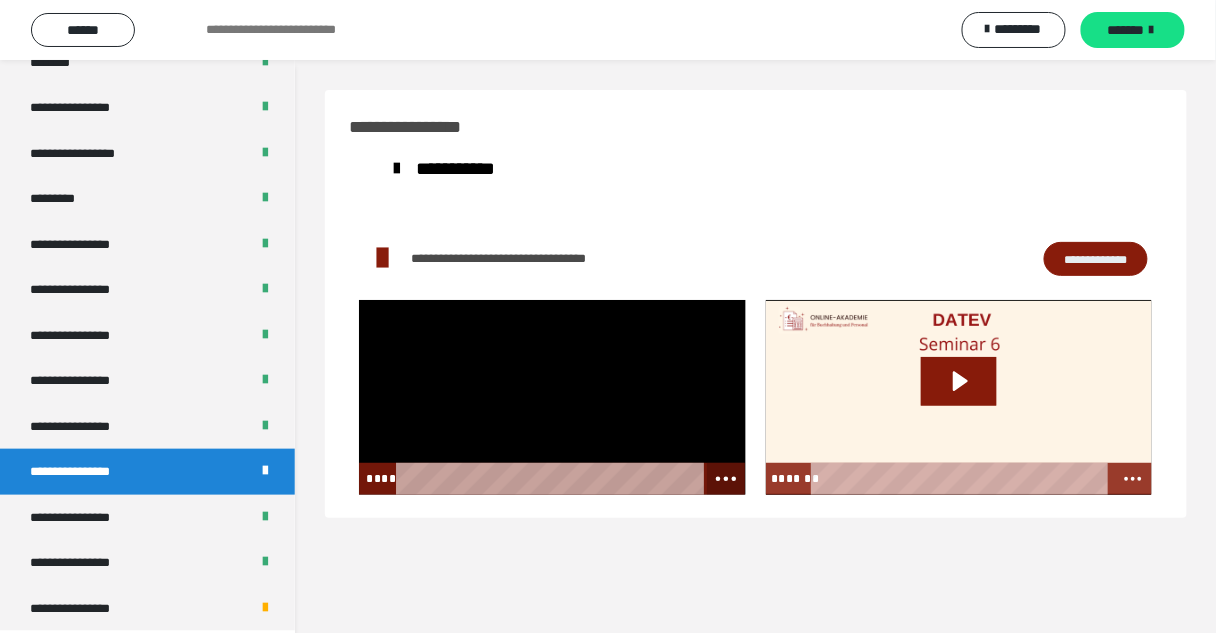 click 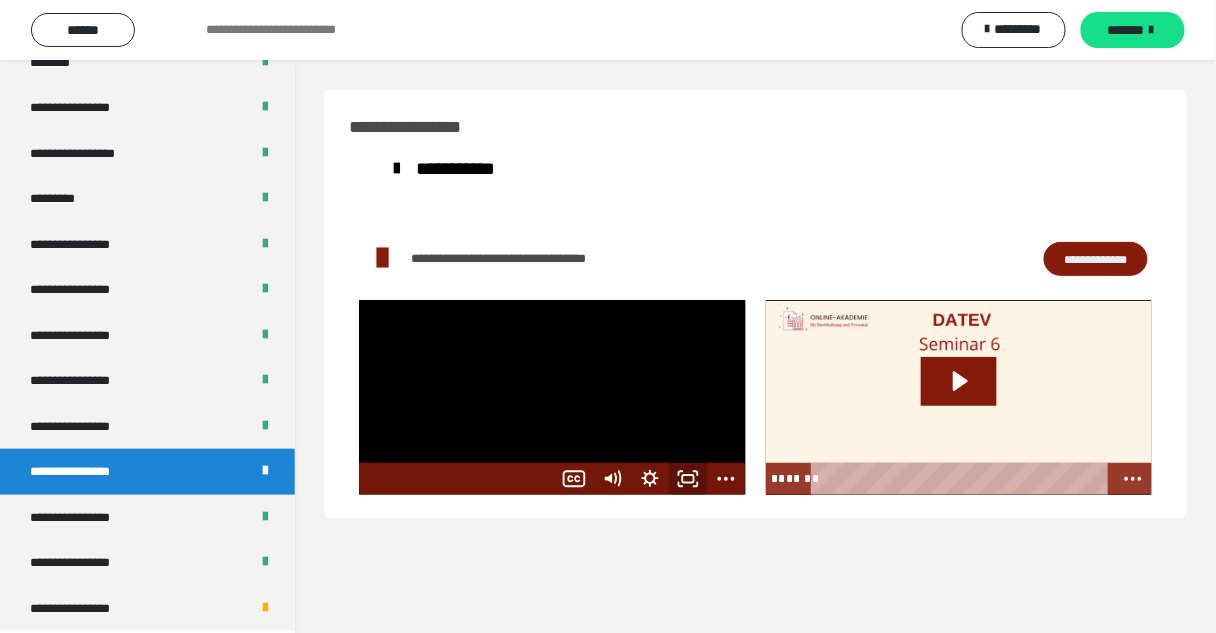 click 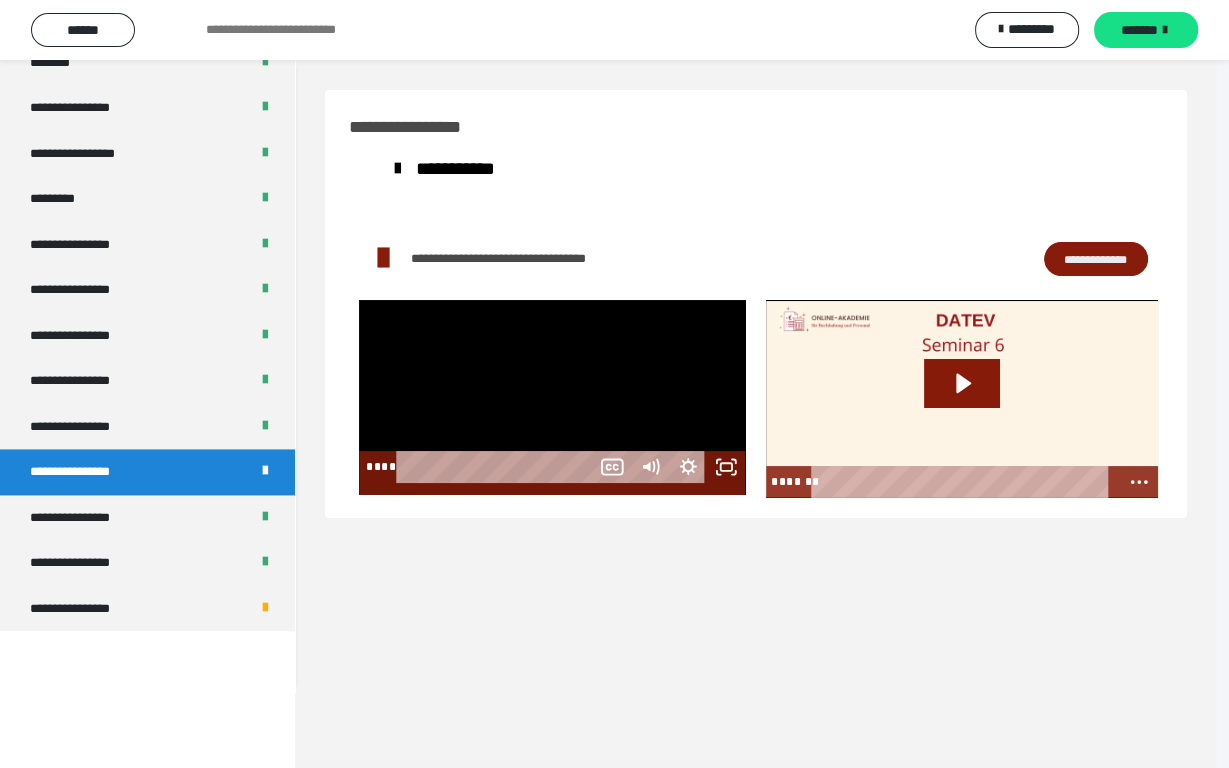 scroll, scrollTop: 2078, scrollLeft: 0, axis: vertical 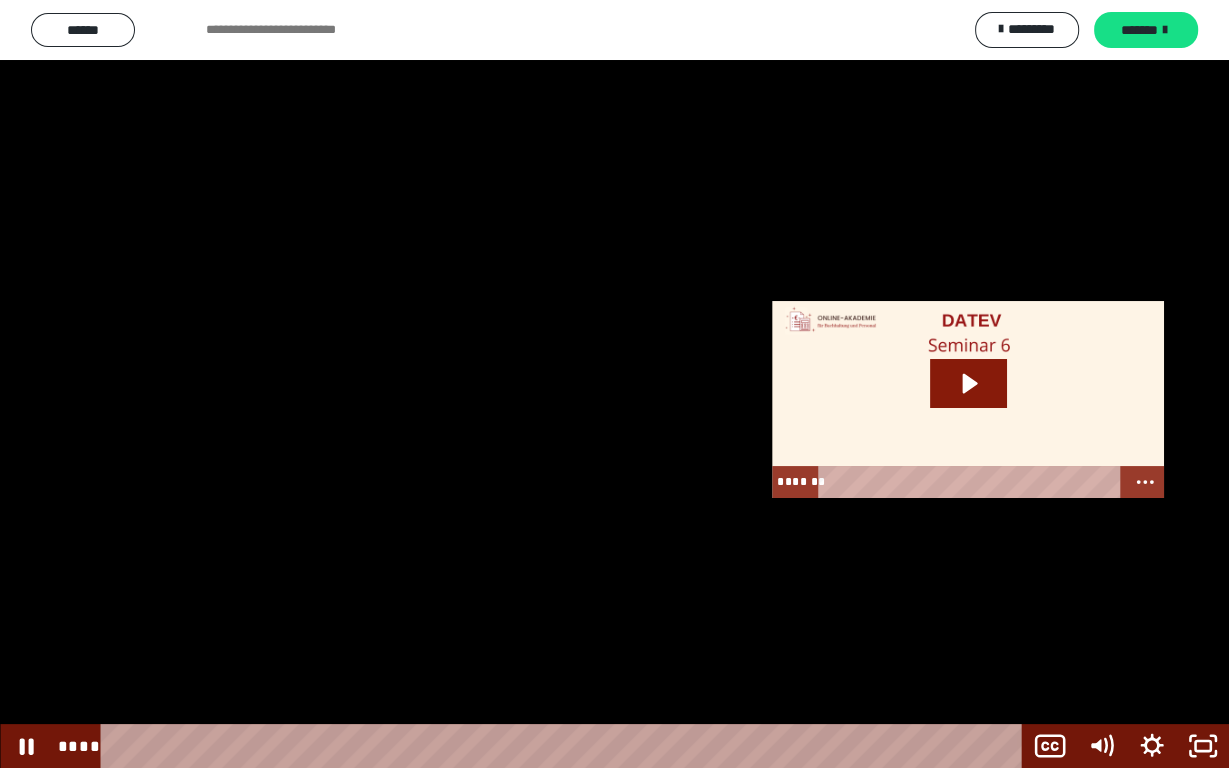 type 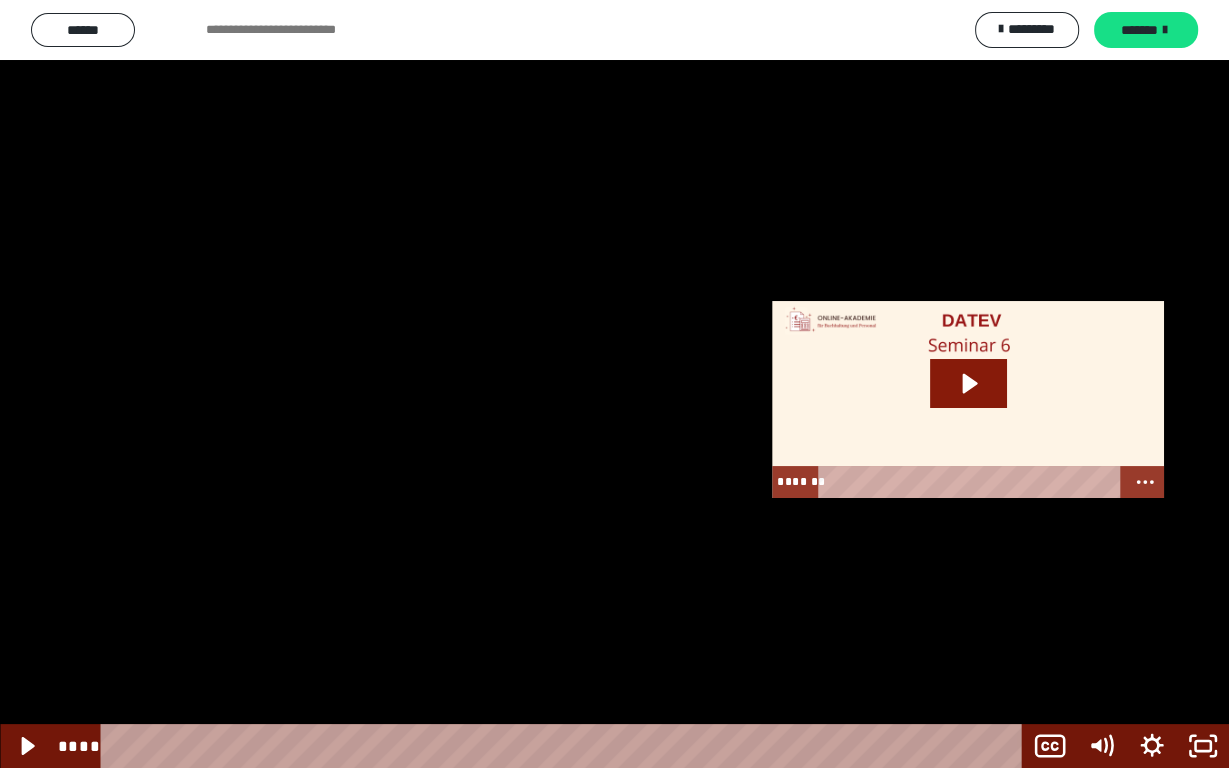 click at bounding box center (614, 384) 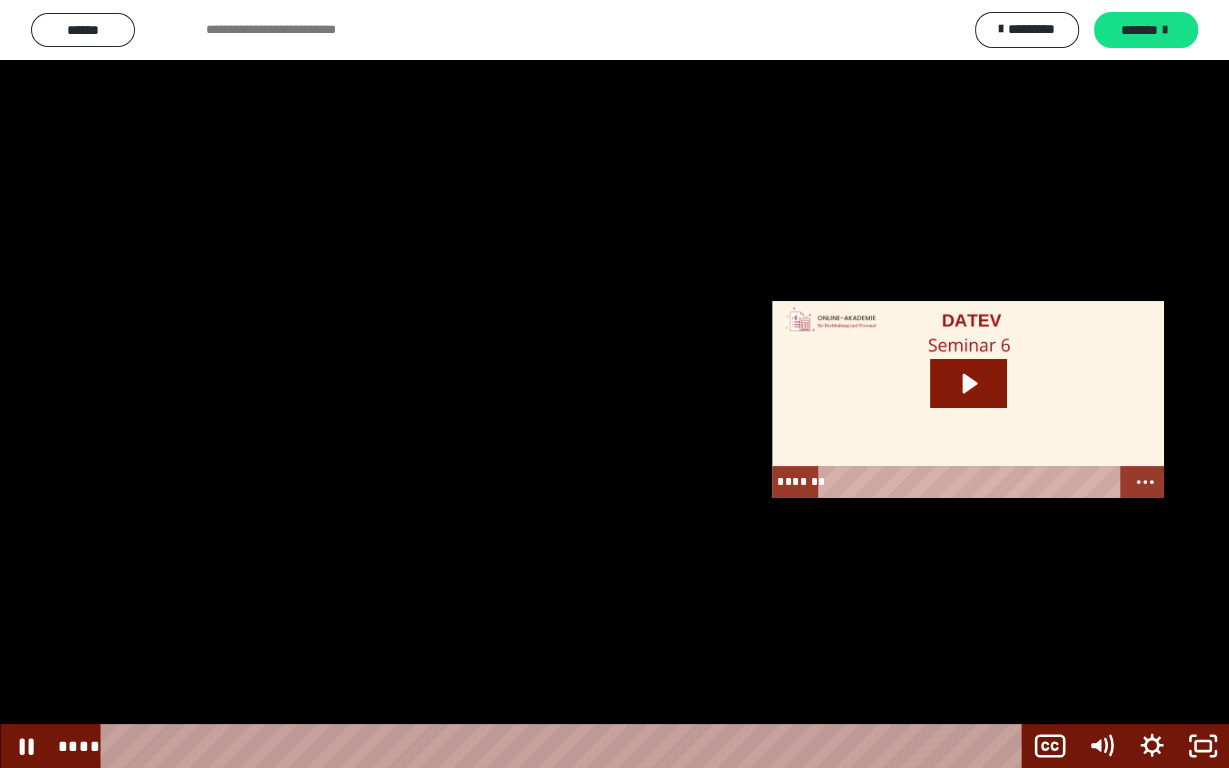 type 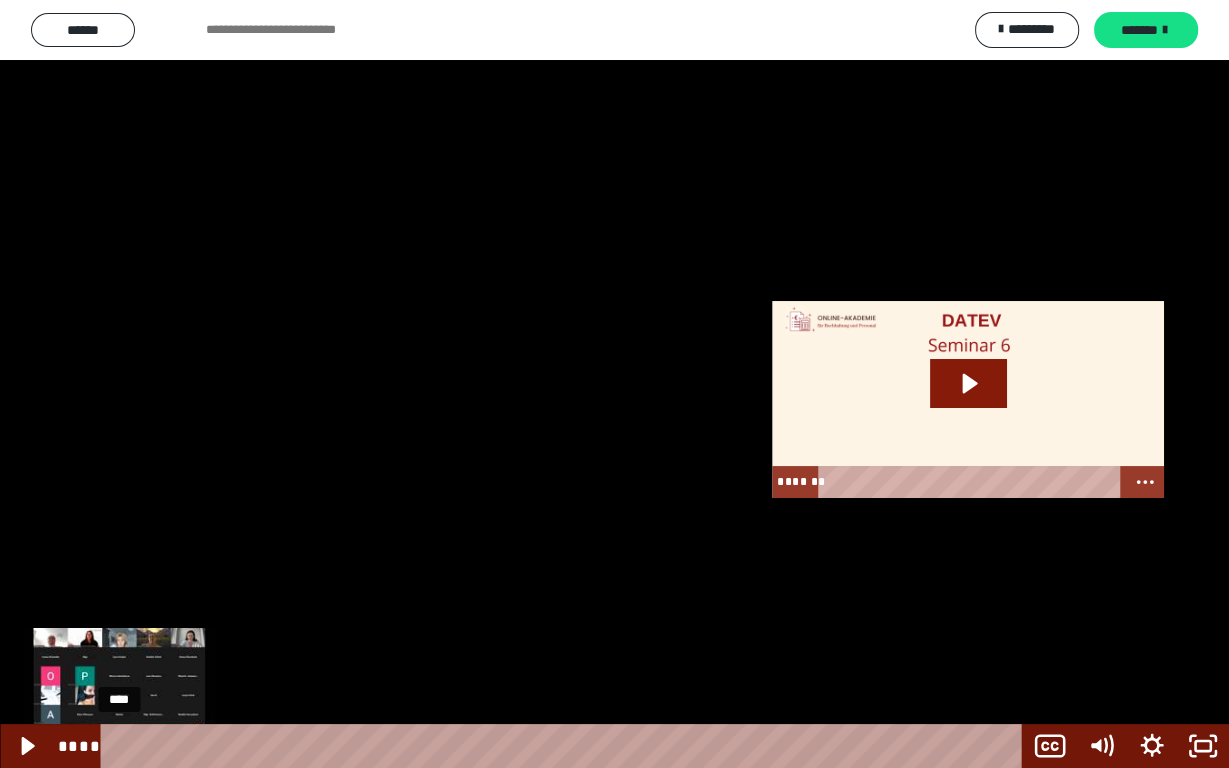 click on "****" at bounding box center [565, 746] 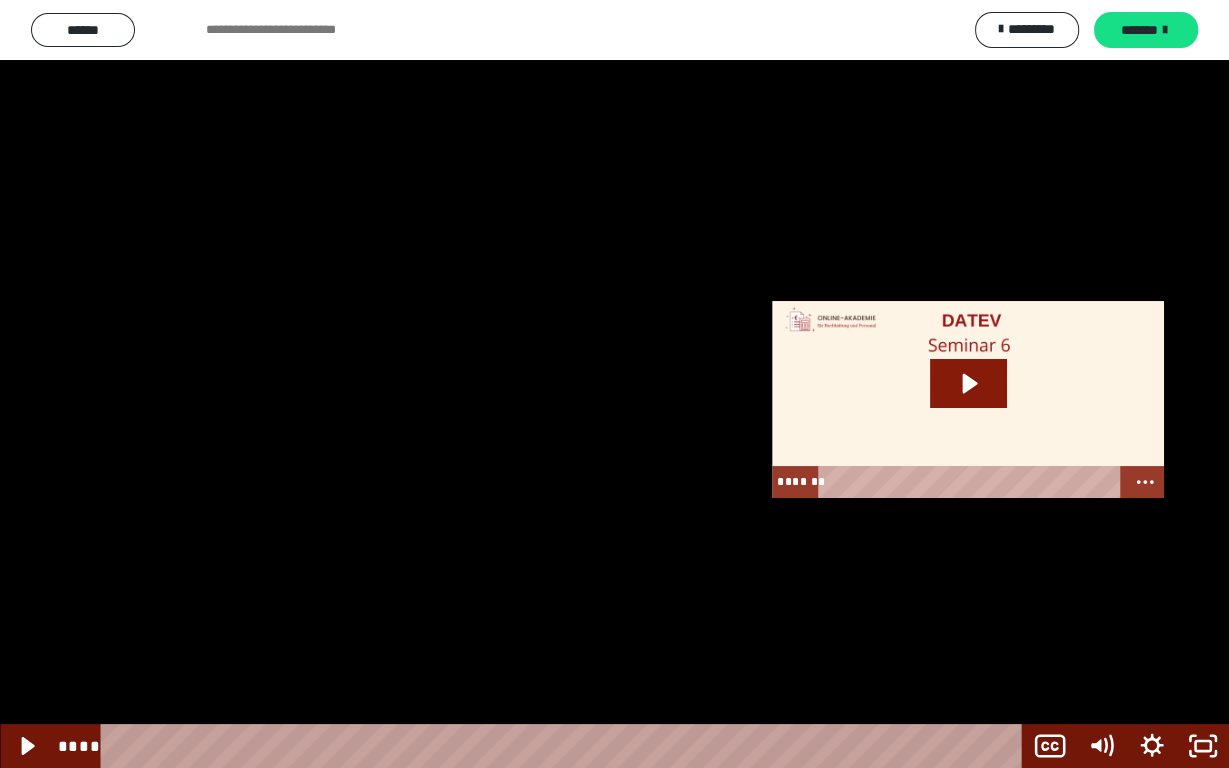 click at bounding box center [614, 384] 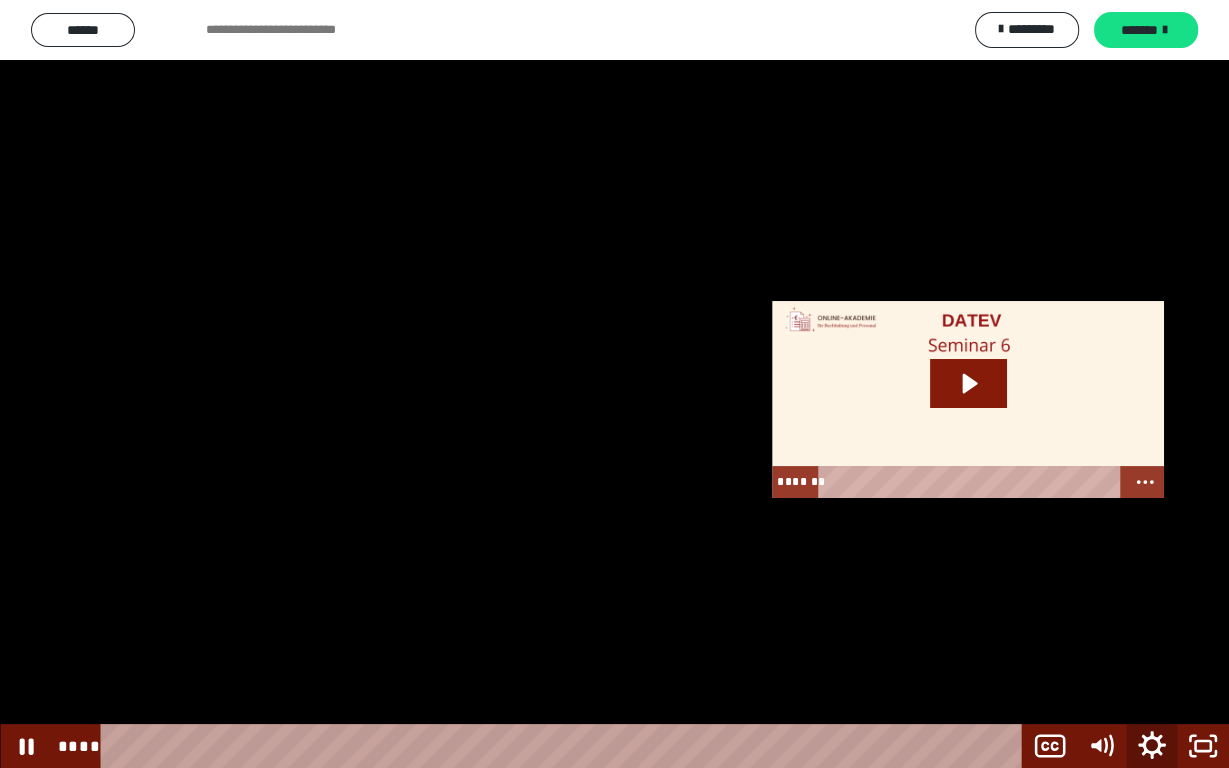 click 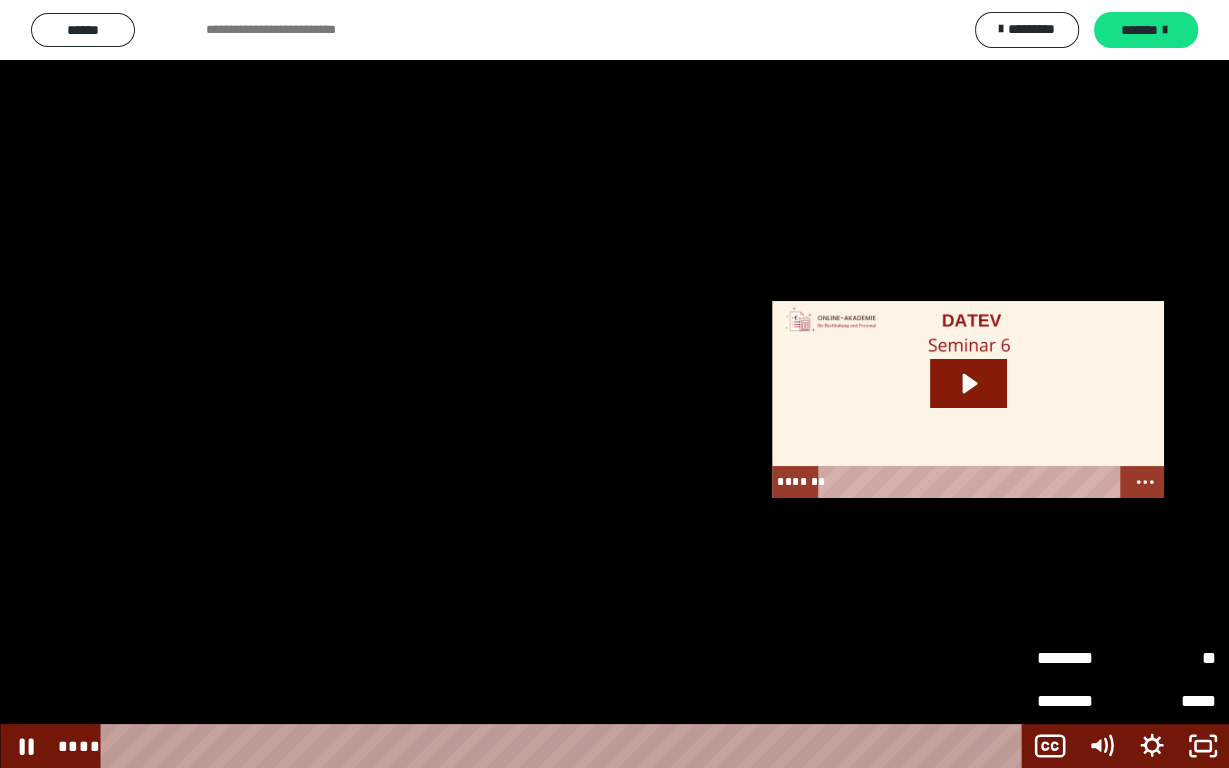 click on "**" at bounding box center [1172, 659] 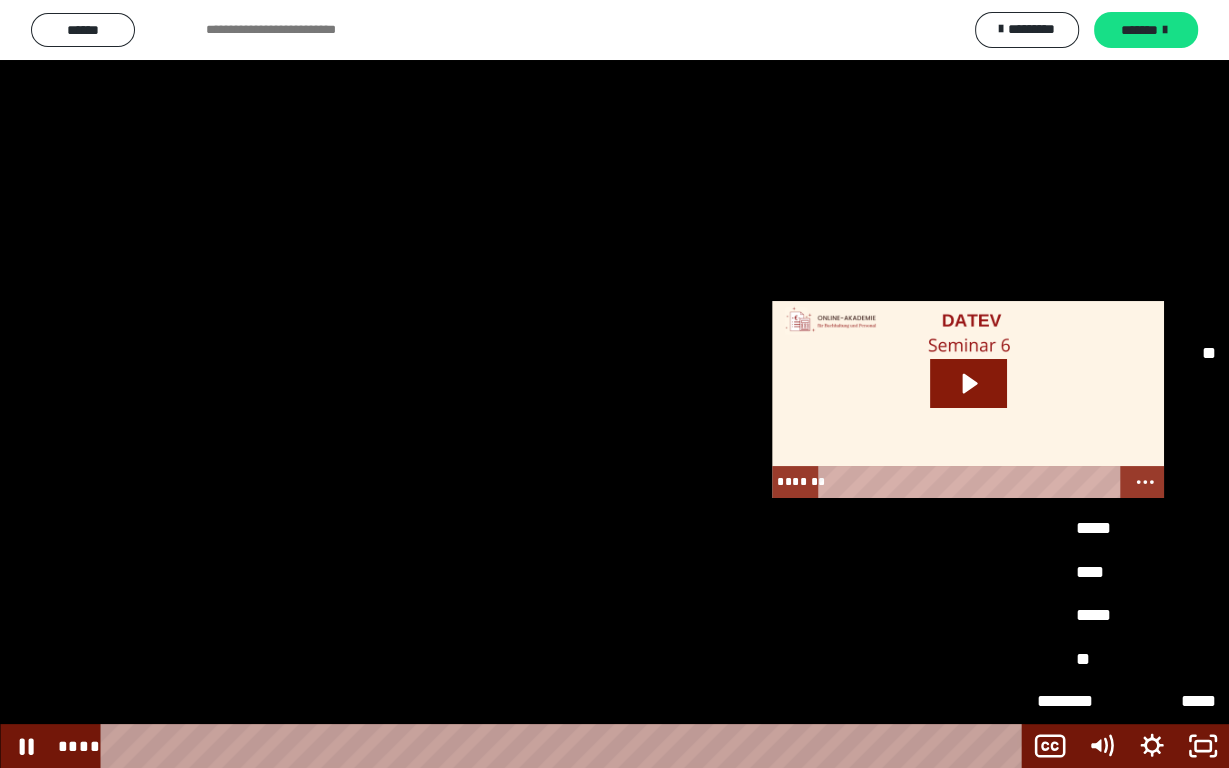 click on "****" at bounding box center [1126, 572] 